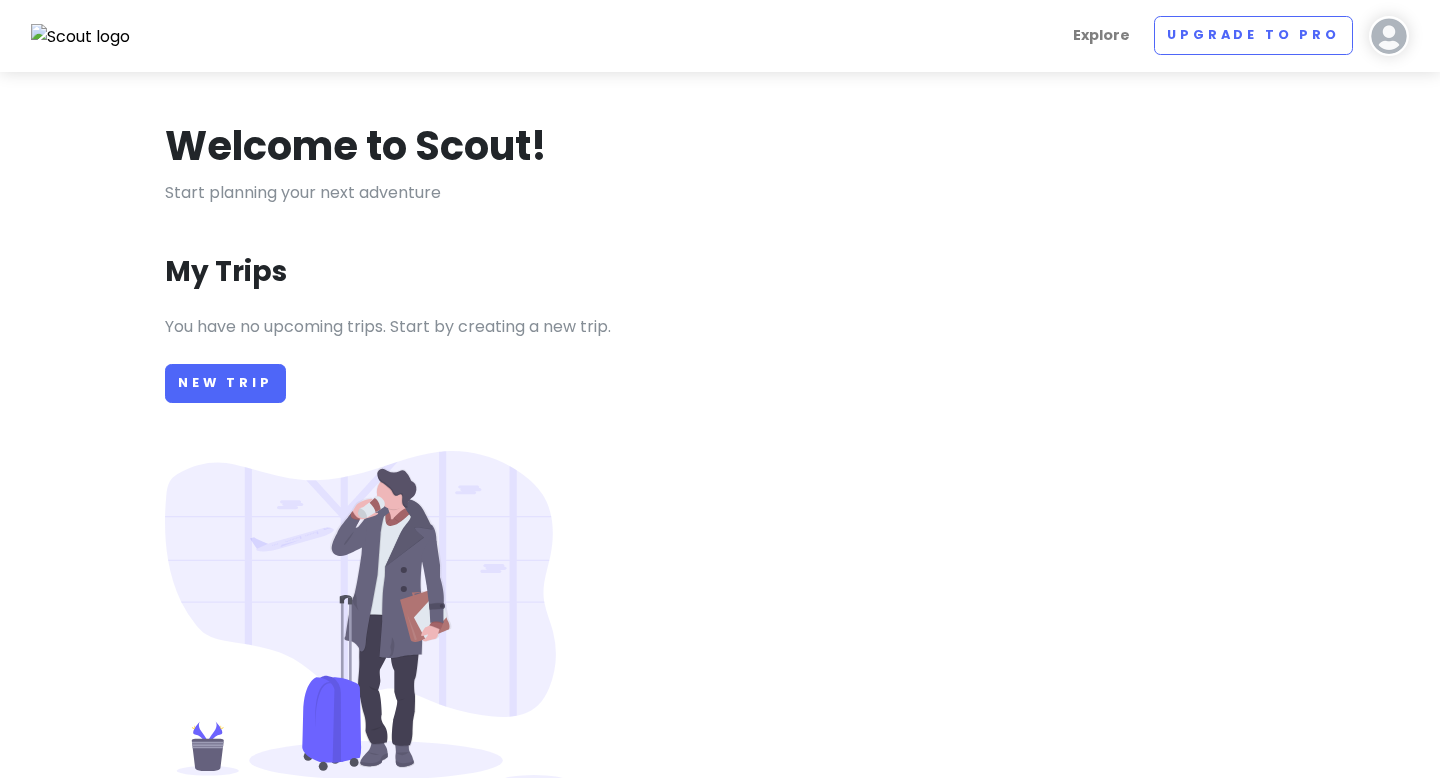 scroll, scrollTop: 199, scrollLeft: 0, axis: vertical 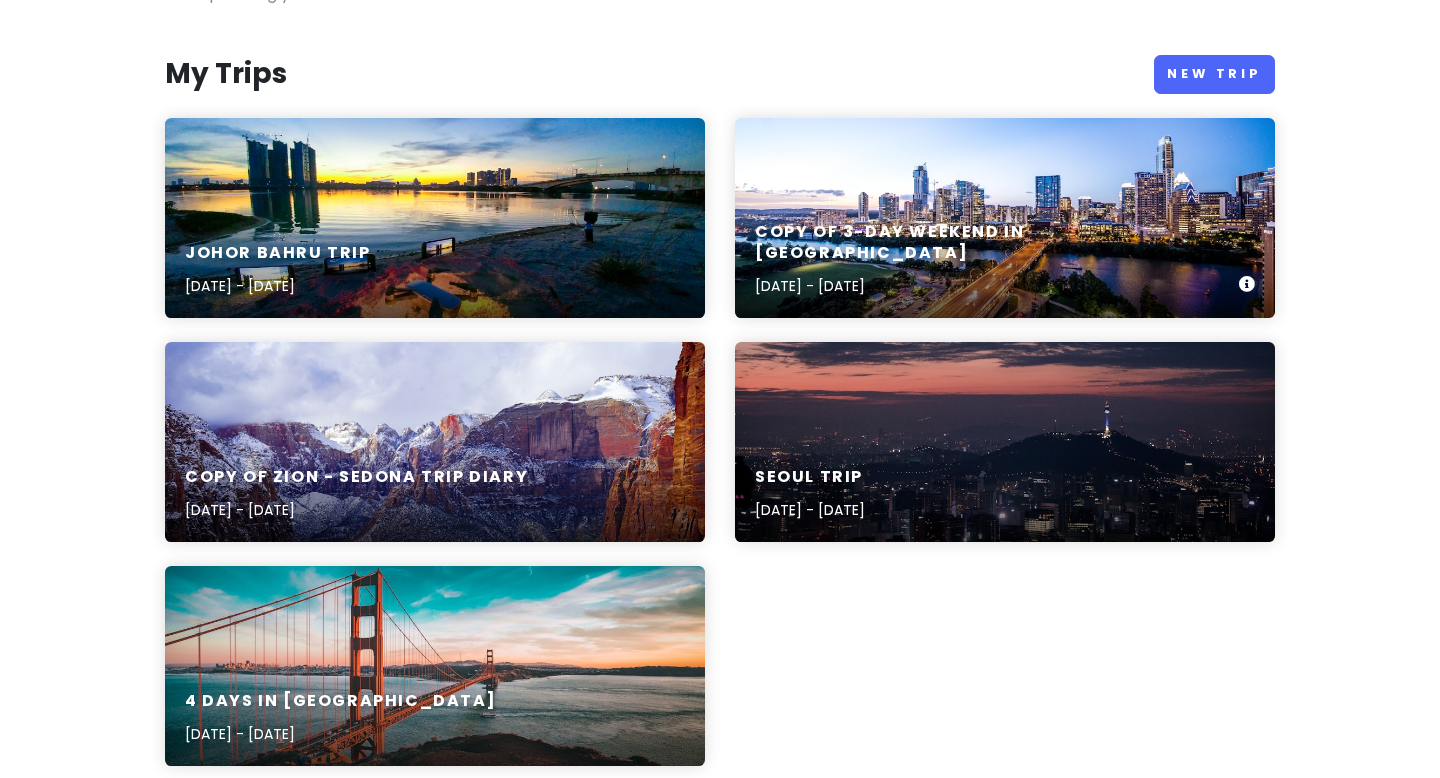 click on "Copy of 3-day weekend in [GEOGRAPHIC_DATA] [DATE] - [DATE]" at bounding box center [1005, 218] 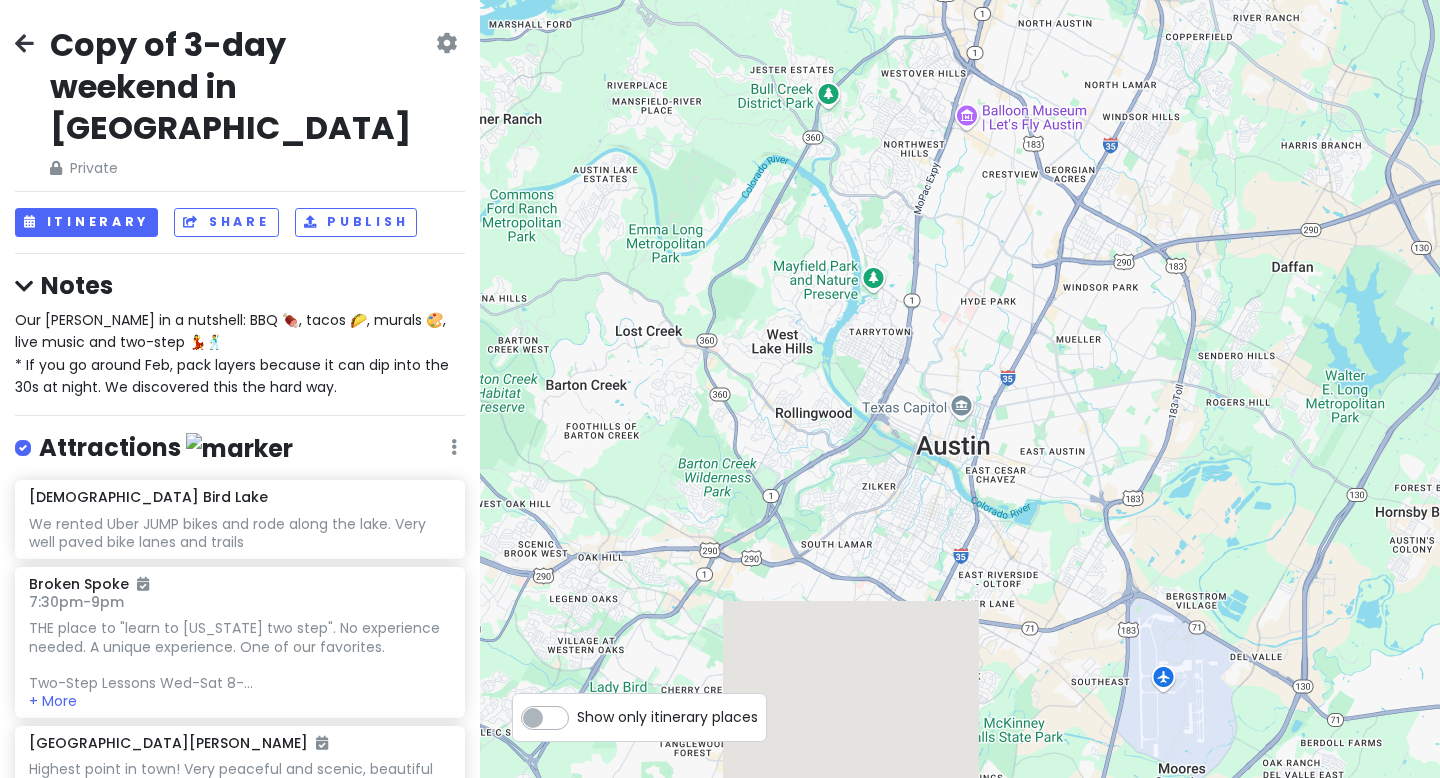 click on "Copy of 3-day weekend in [GEOGRAPHIC_DATA] Private Change Dates Make a Copy Delete Trip Go Pro ⚡️ Give Feedback 💡 Support Scout ☕️" at bounding box center (240, 101) 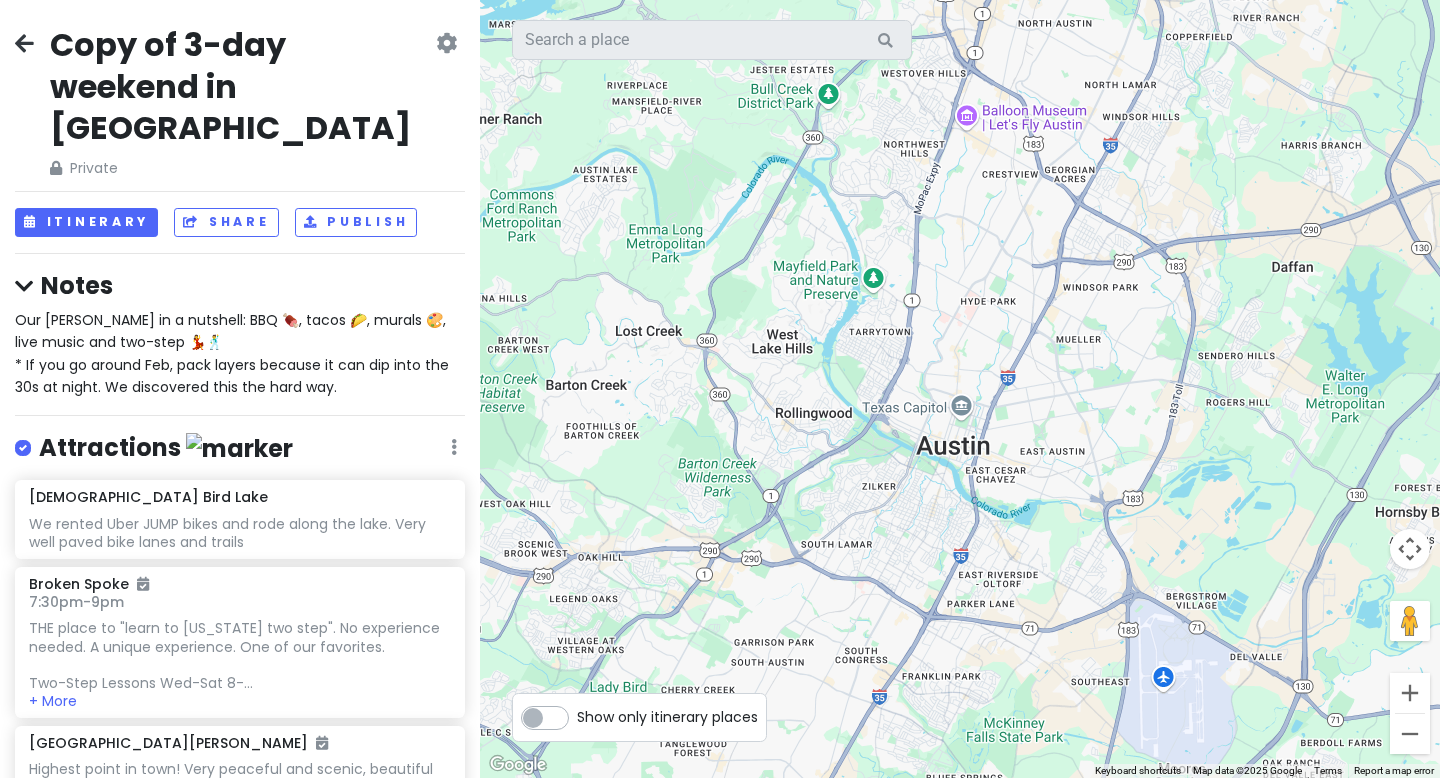 click on "Copy of 3-day weekend in [GEOGRAPHIC_DATA] Private Change Dates Make a Copy Delete Trip Go Pro ⚡️ Give Feedback 💡 Support Scout ☕️ Itinerary Share Publish Notes Our [PERSON_NAME] in a nutshell: BBQ 🍖, tacos 🌮, murals 🎨, live music and two-step 💃🕺
* If you go around Feb, pack layers because it can dip into the 30s at night. We discovered this the hard way. Attractions   Edit Reorder Delete List [DEMOGRAPHIC_DATA] Bird Lake We rented Uber JUMP bikes and rode along the lake. Very well paved bike lanes and trails Broken Spoke 7:30pm - 9pm THE place to "learn to [US_STATE] two step". No experience needed. A unique experience. One of our favorites.
Two-Step Lessons Wed-Sat 8-... + More [GEOGRAPHIC_DATA][PERSON_NAME] Highest point in town! Very peaceful and scenic, beautiful view of the [US_STATE] River and million dollar houses #motivation [PERSON_NAME][GEOGRAPHIC_DATA] [PERSON_NAME] Pedestrian [GEOGRAPHIC_DATA] walk around downtown, over the river. We parked on the south side of the river and walked across to check out downtown. LBJ Presidential Library   Edit 5pm" at bounding box center (240, 389) 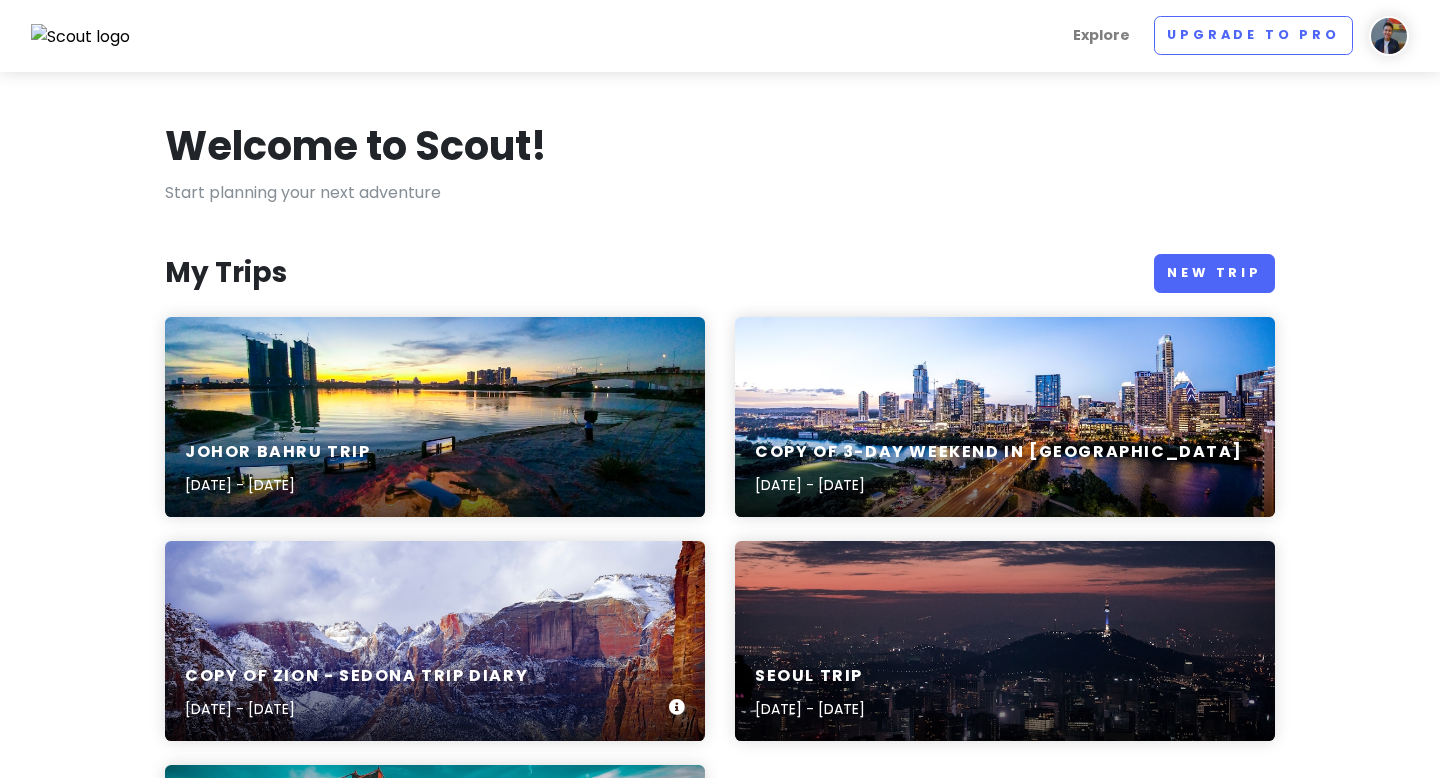 scroll, scrollTop: 353, scrollLeft: 0, axis: vertical 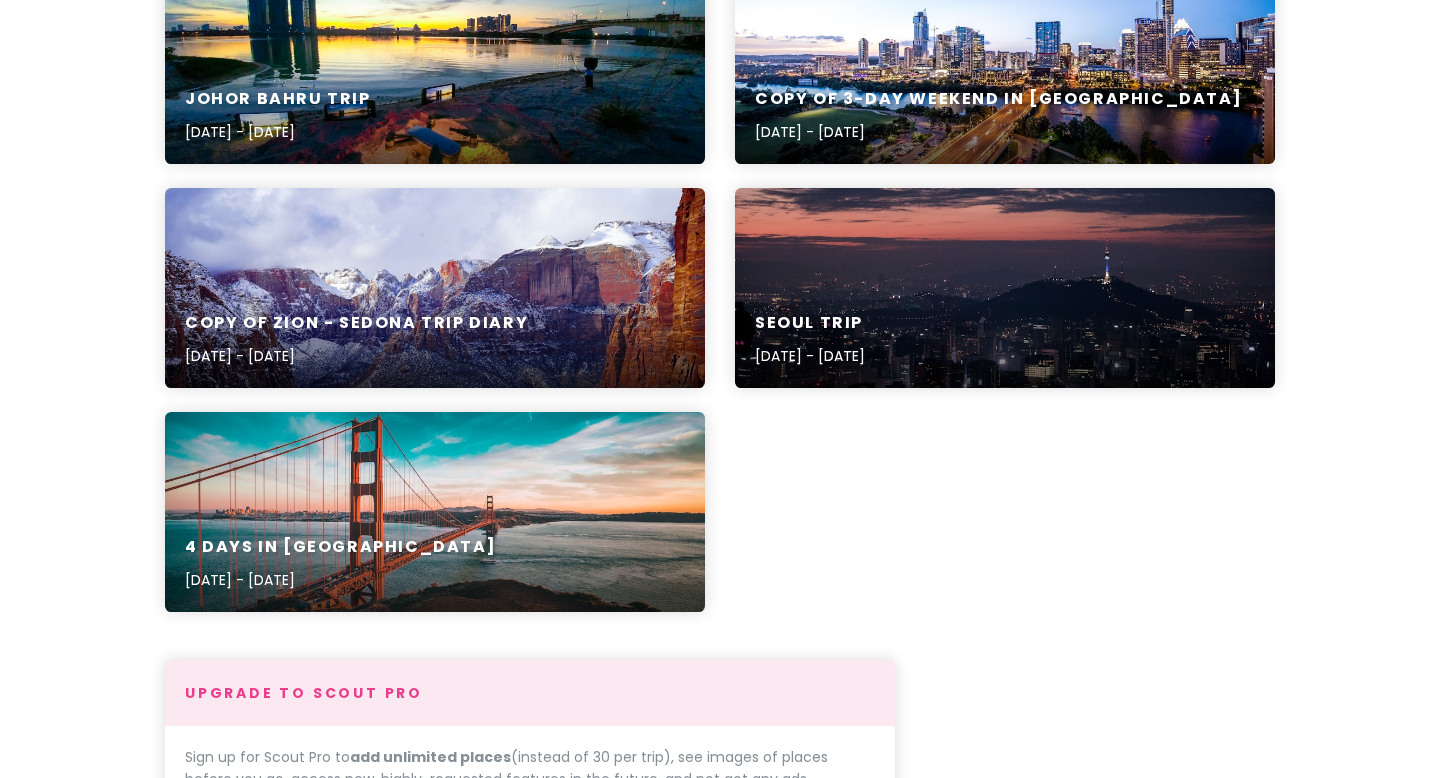 click on "4 Days in [GEOGRAPHIC_DATA] [DATE] - [DATE]" at bounding box center [435, 564] 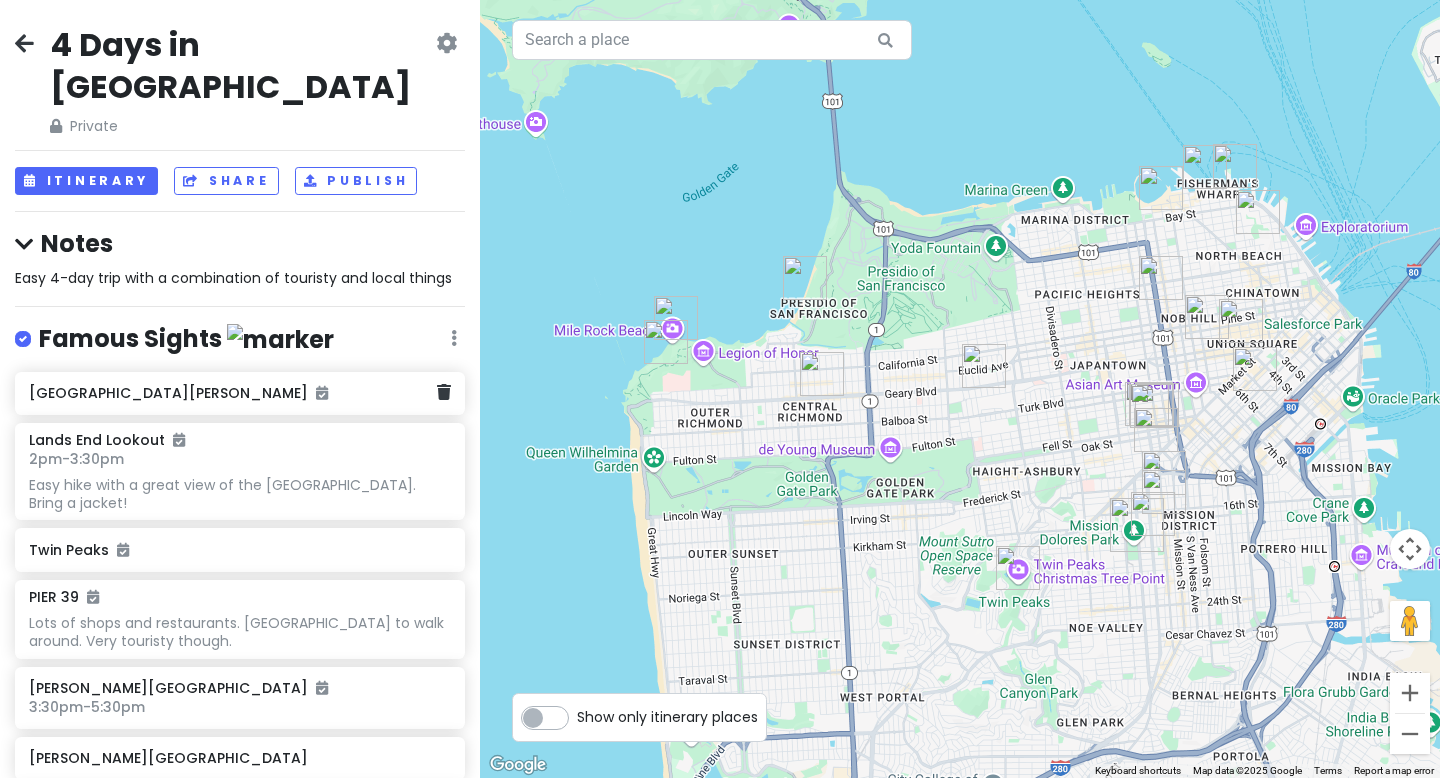 click on "[GEOGRAPHIC_DATA][PERSON_NAME]" at bounding box center (232, 393) 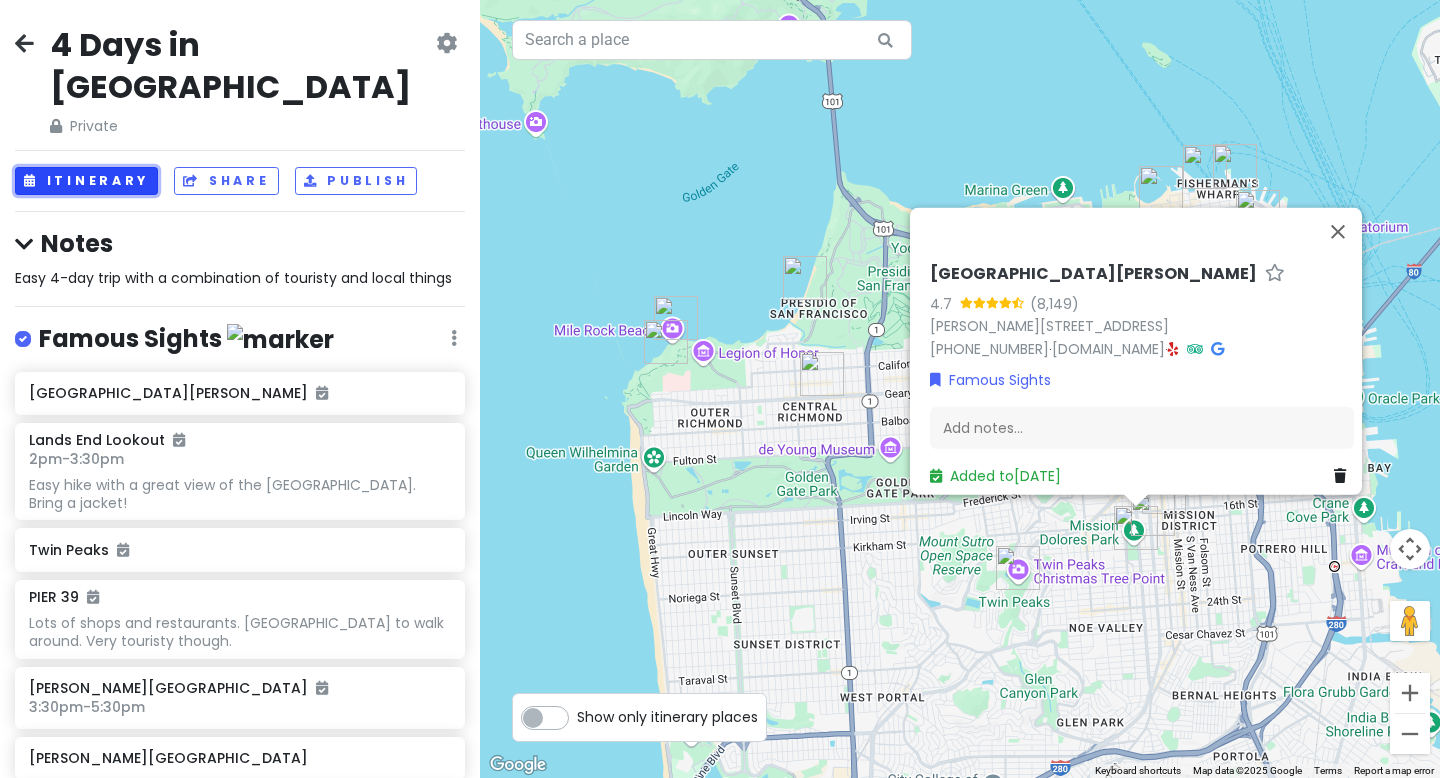 click on "Itinerary" at bounding box center [86, 181] 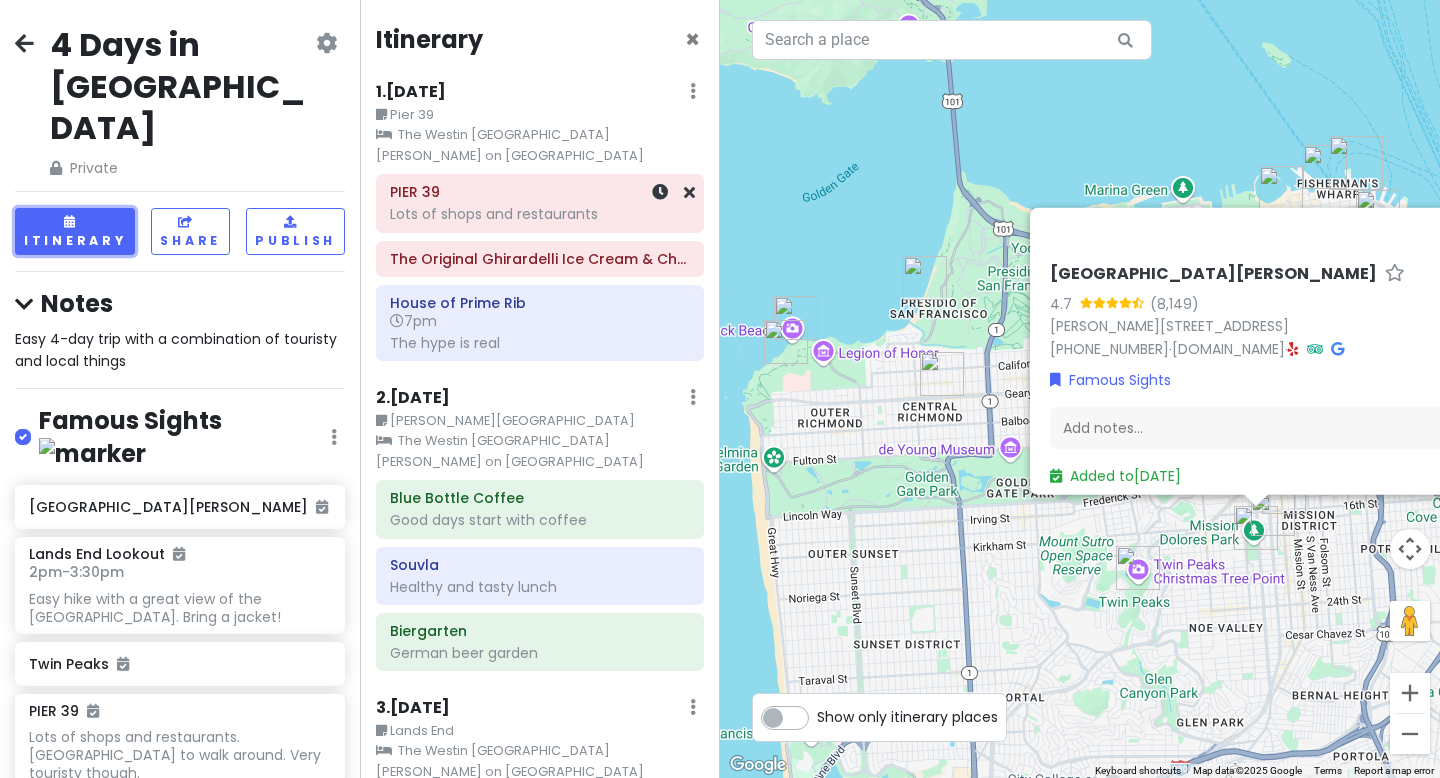 click on "PIER 39 Lots of shops and restaurants" at bounding box center (540, 203) 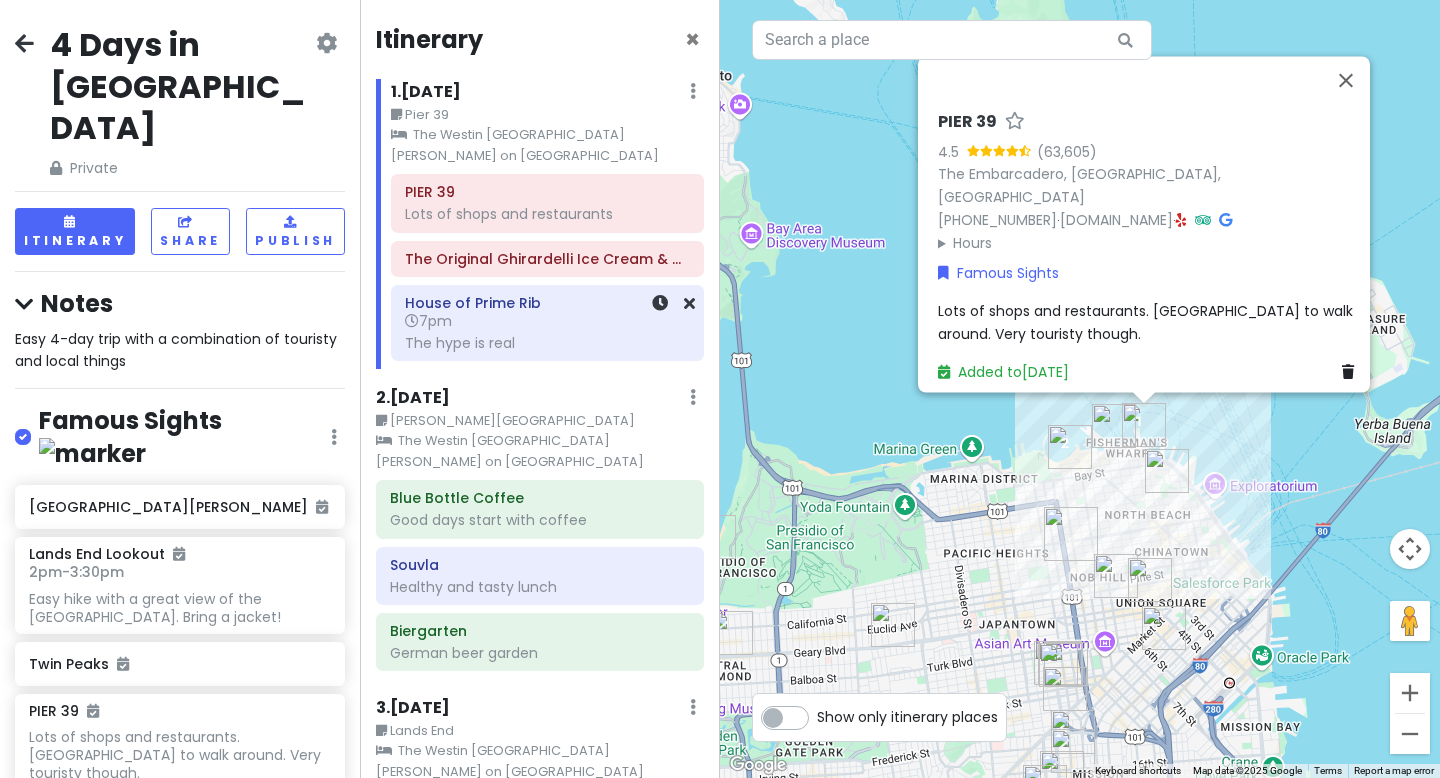 click on "7pm" at bounding box center [547, 321] 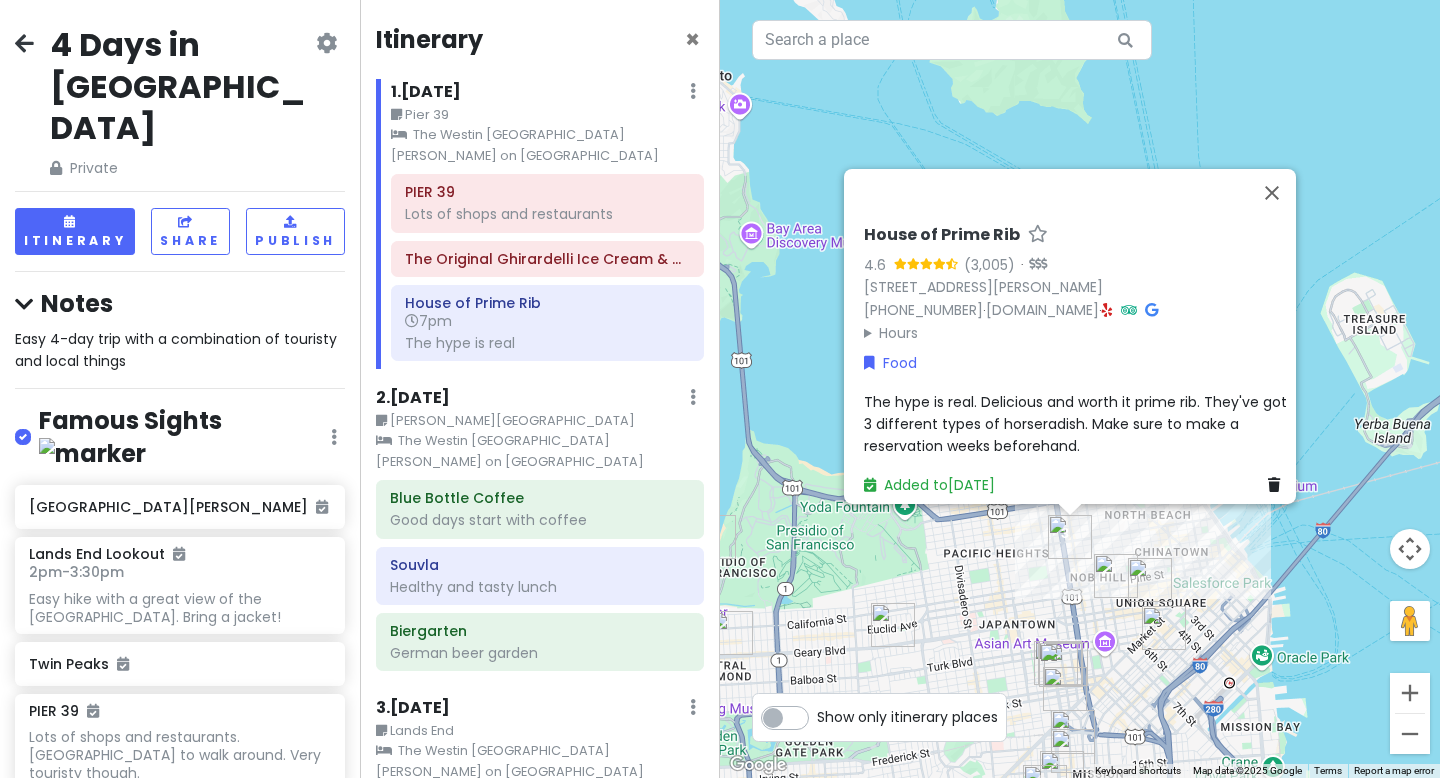 click on "1 .  [DATE] Edit Day Notes Clear Lodging Delete Day" at bounding box center (547, 96) 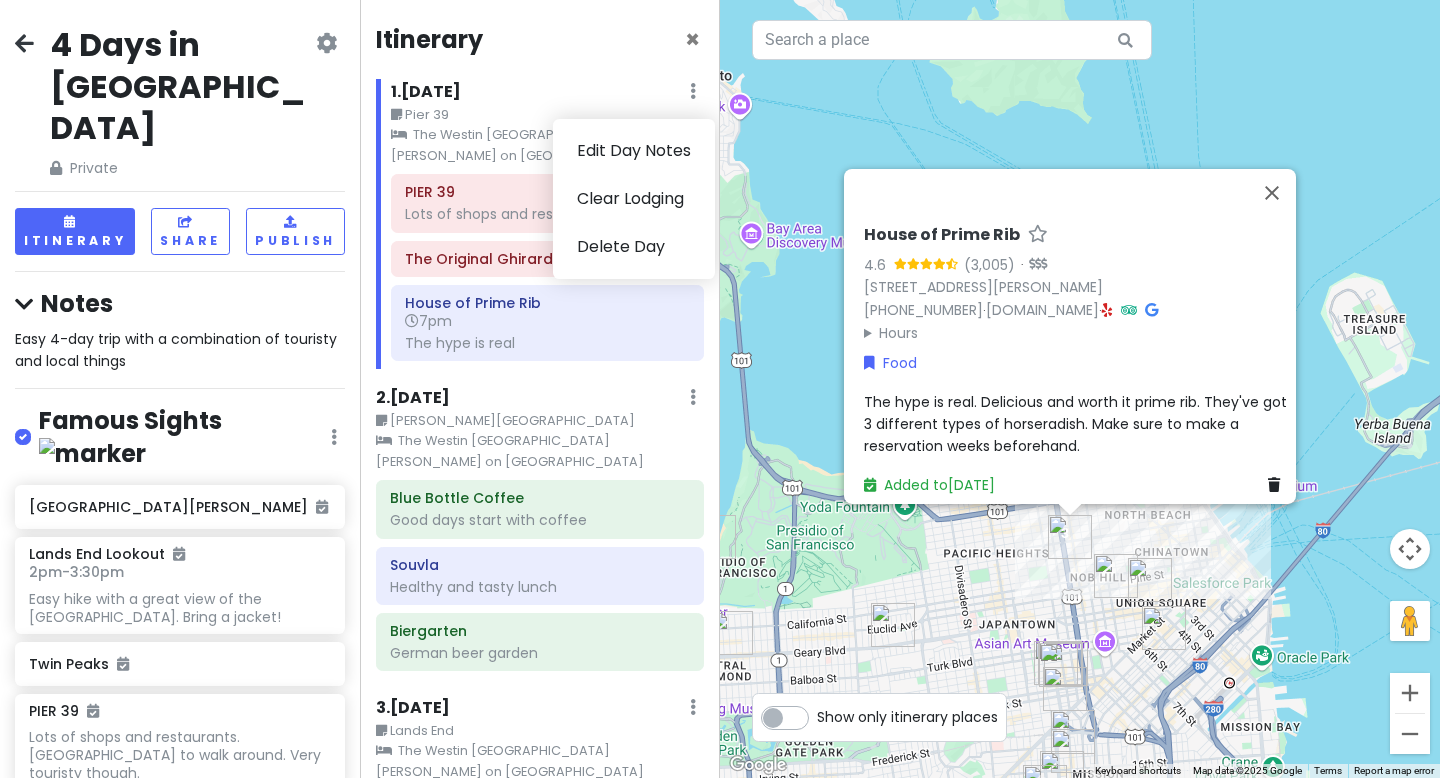 click on "[PERSON_NAME][GEOGRAPHIC_DATA]" at bounding box center [540, 421] 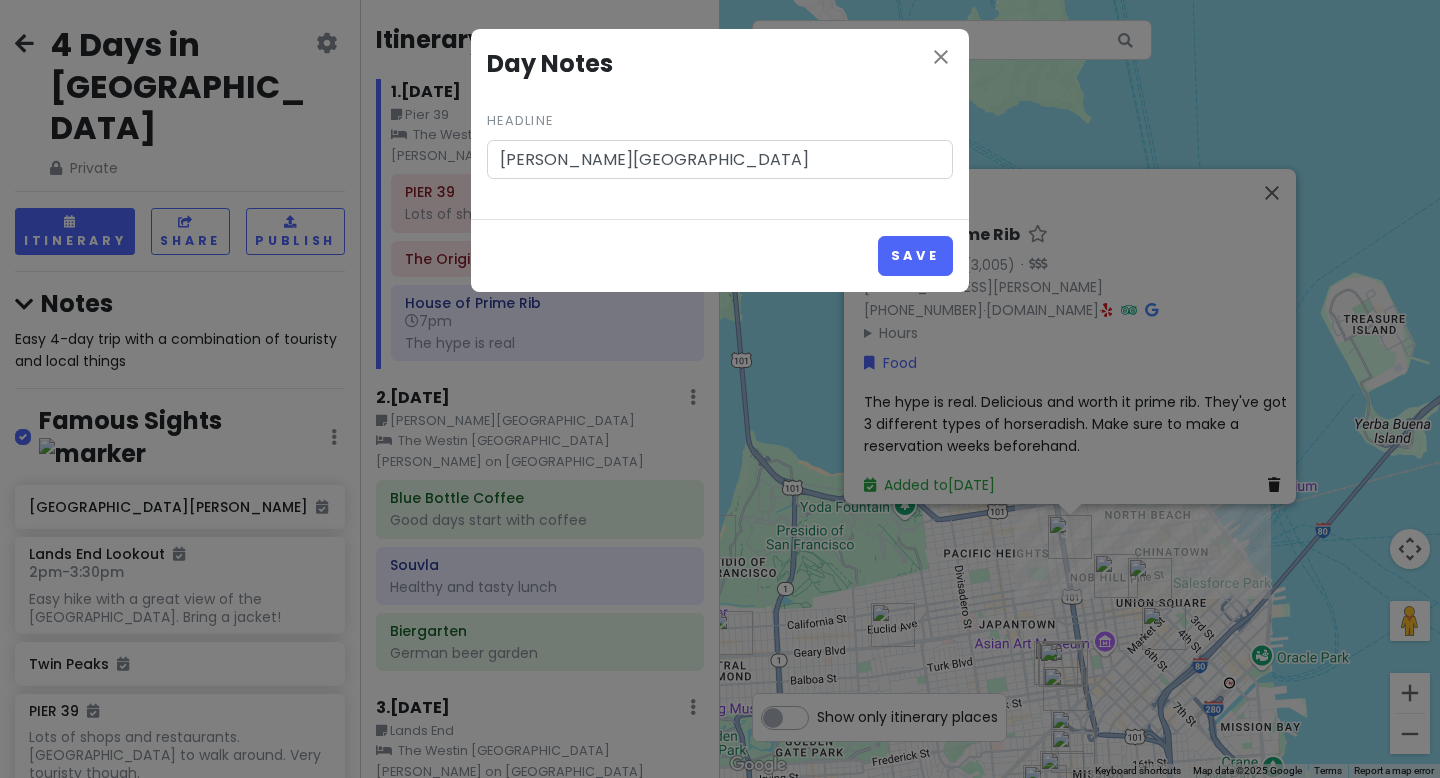 click on "close Day Notes Headline [PERSON_NAME][GEOGRAPHIC_DATA] Save" at bounding box center [720, 389] 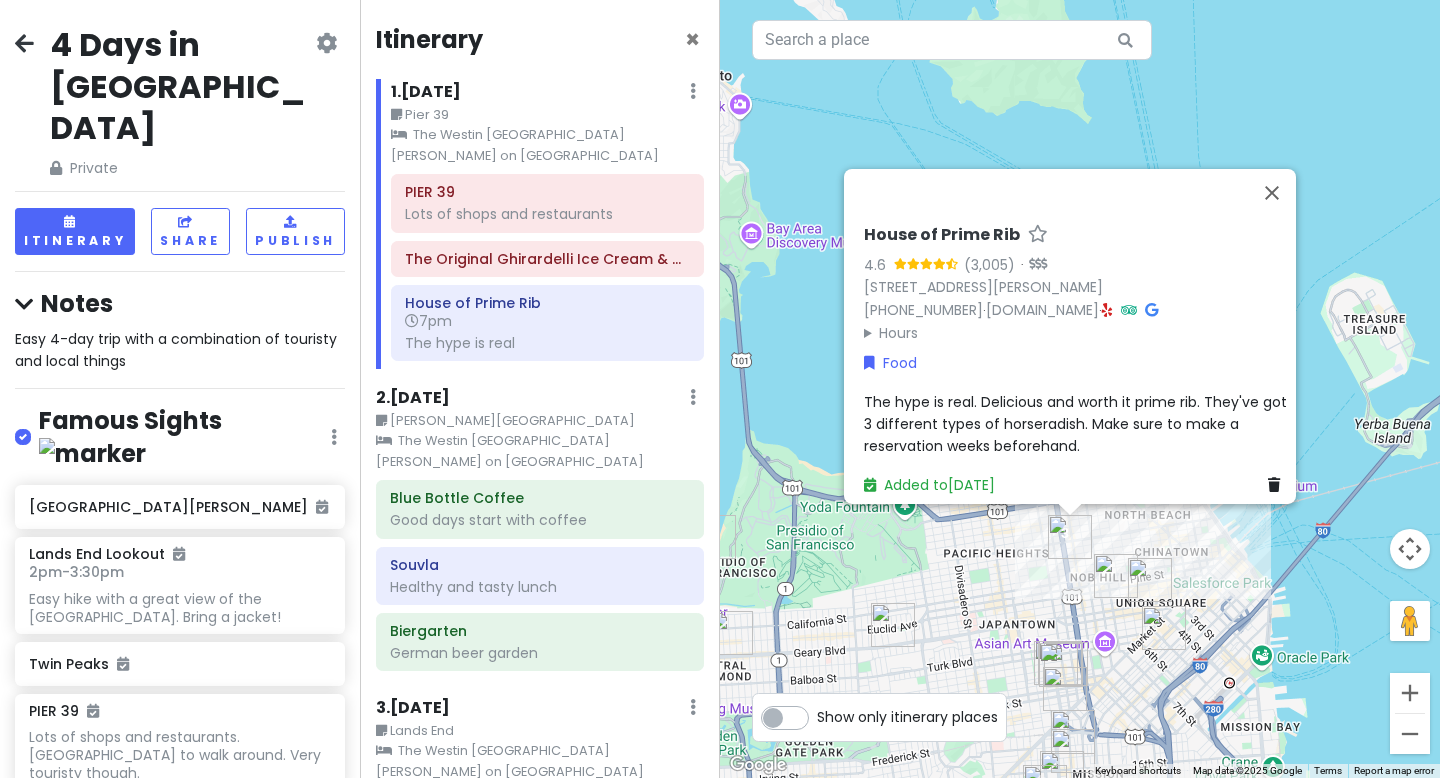 click at bounding box center (693, 91) 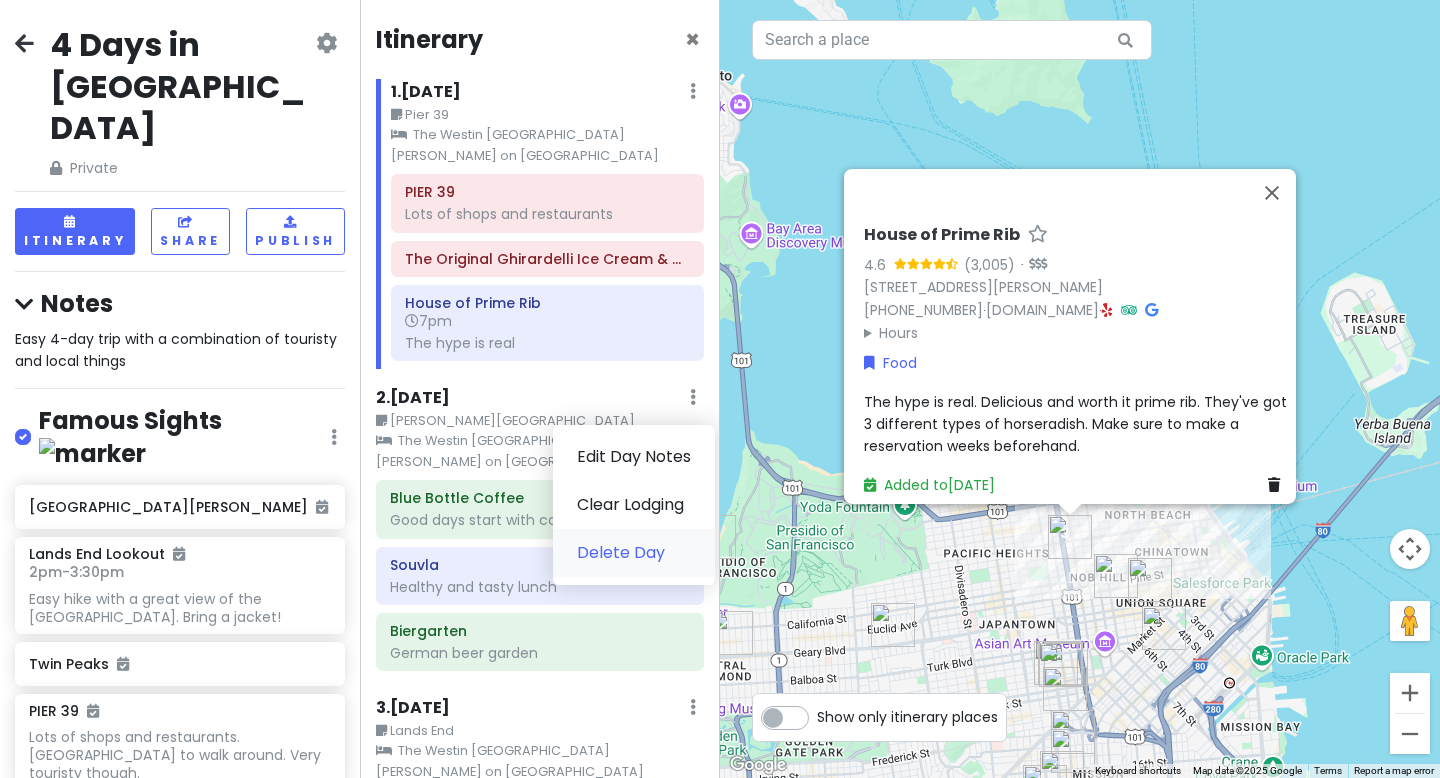click on "Delete Day" at bounding box center [634, 553] 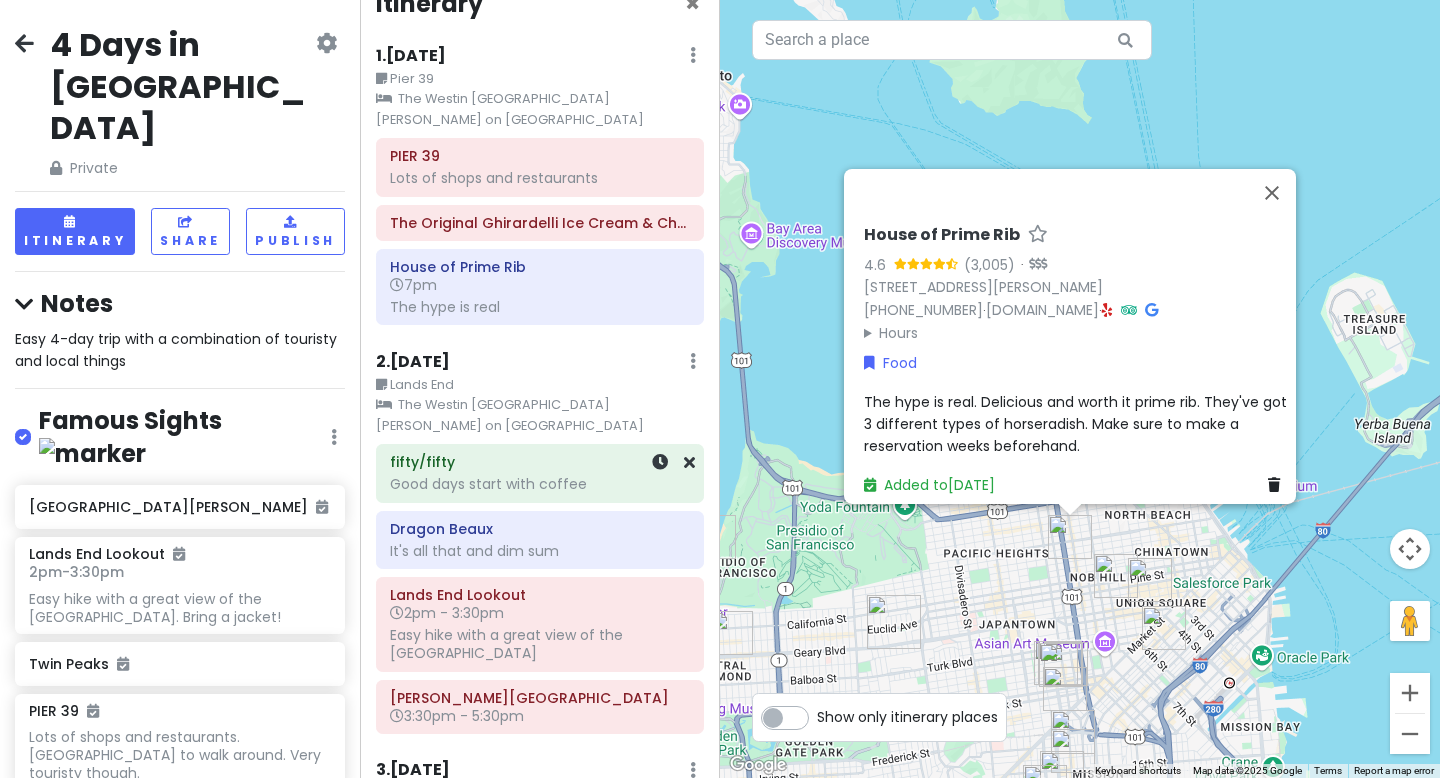 scroll, scrollTop: 0, scrollLeft: 0, axis: both 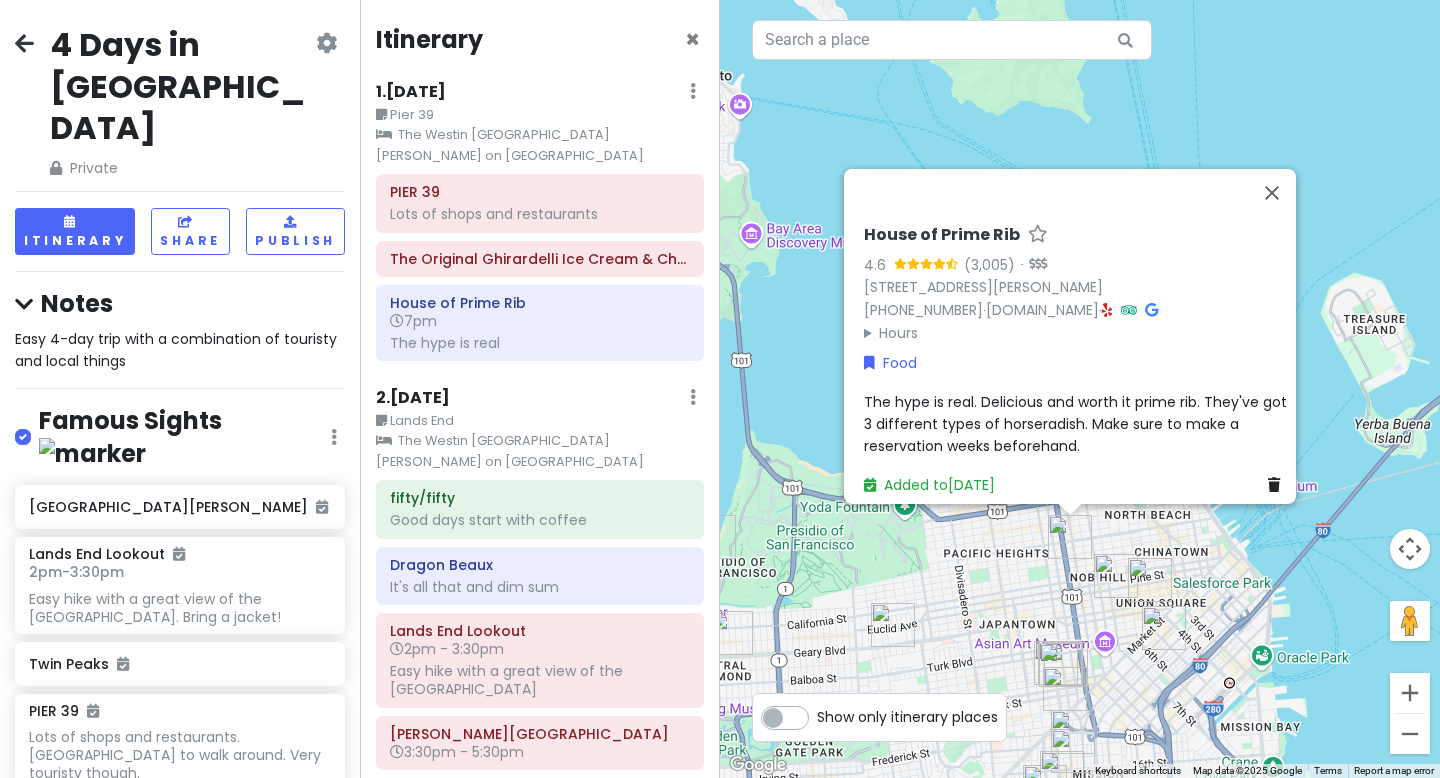 click on "2 .  [DATE] Edit Day Notes Clear Lodging Delete Day" at bounding box center (540, 402) 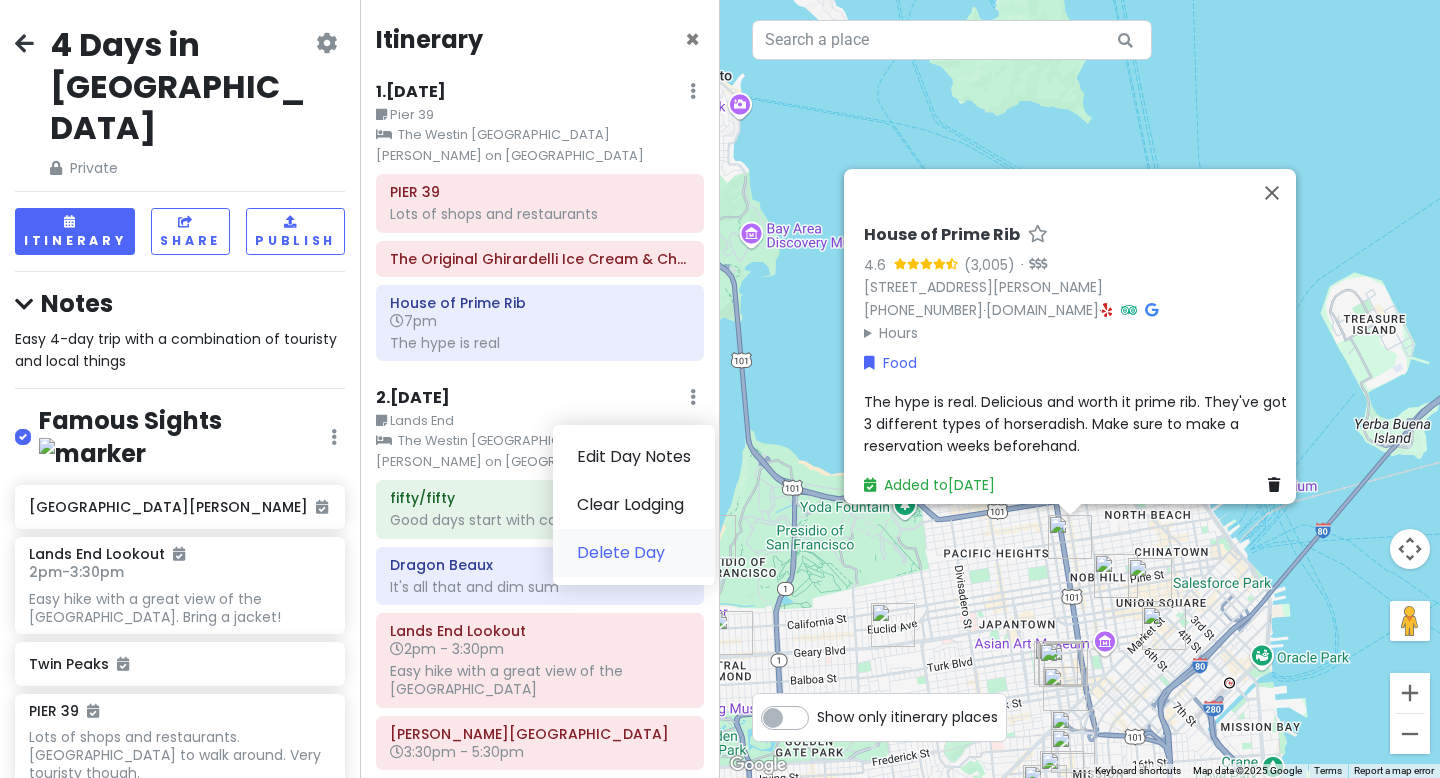 click on "Delete Day" at bounding box center (634, 553) 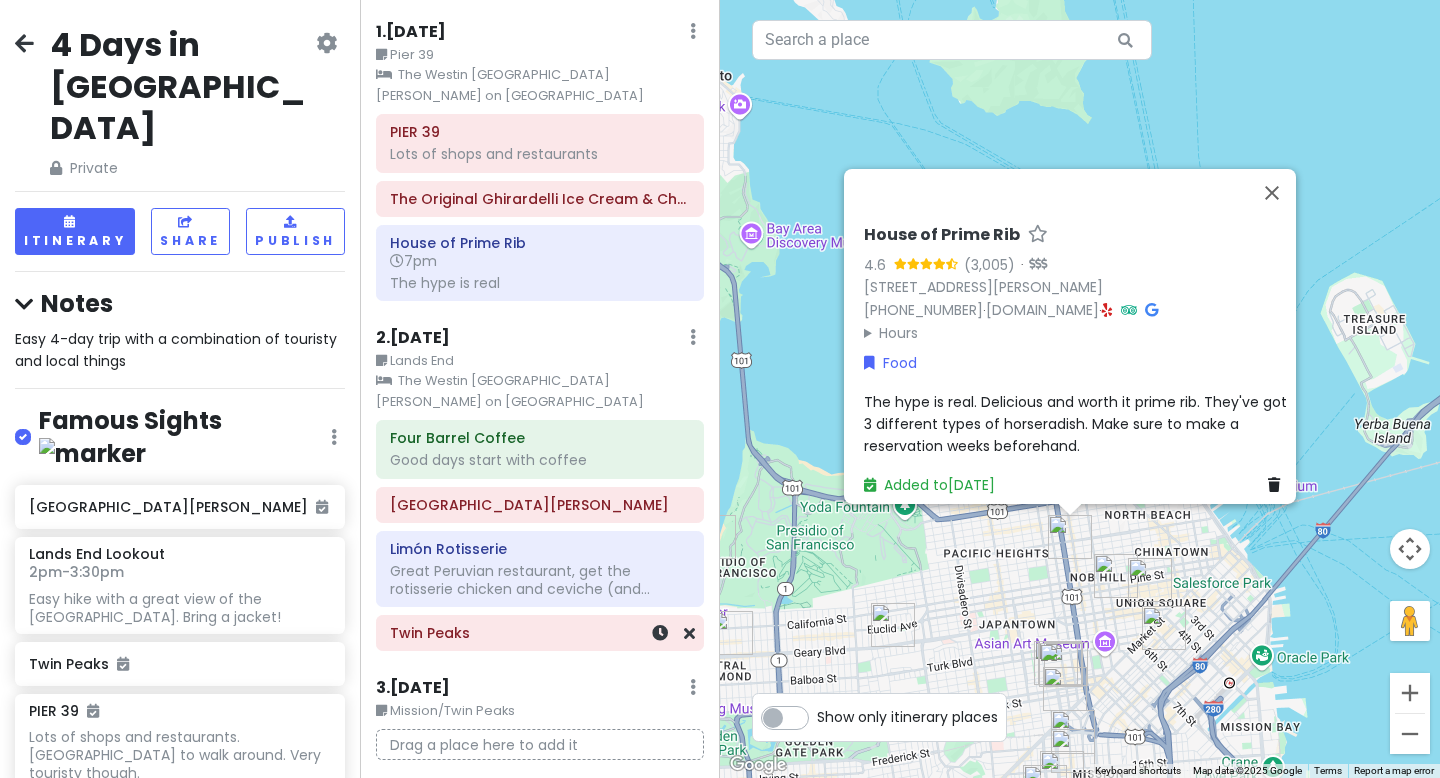 scroll, scrollTop: 0, scrollLeft: 0, axis: both 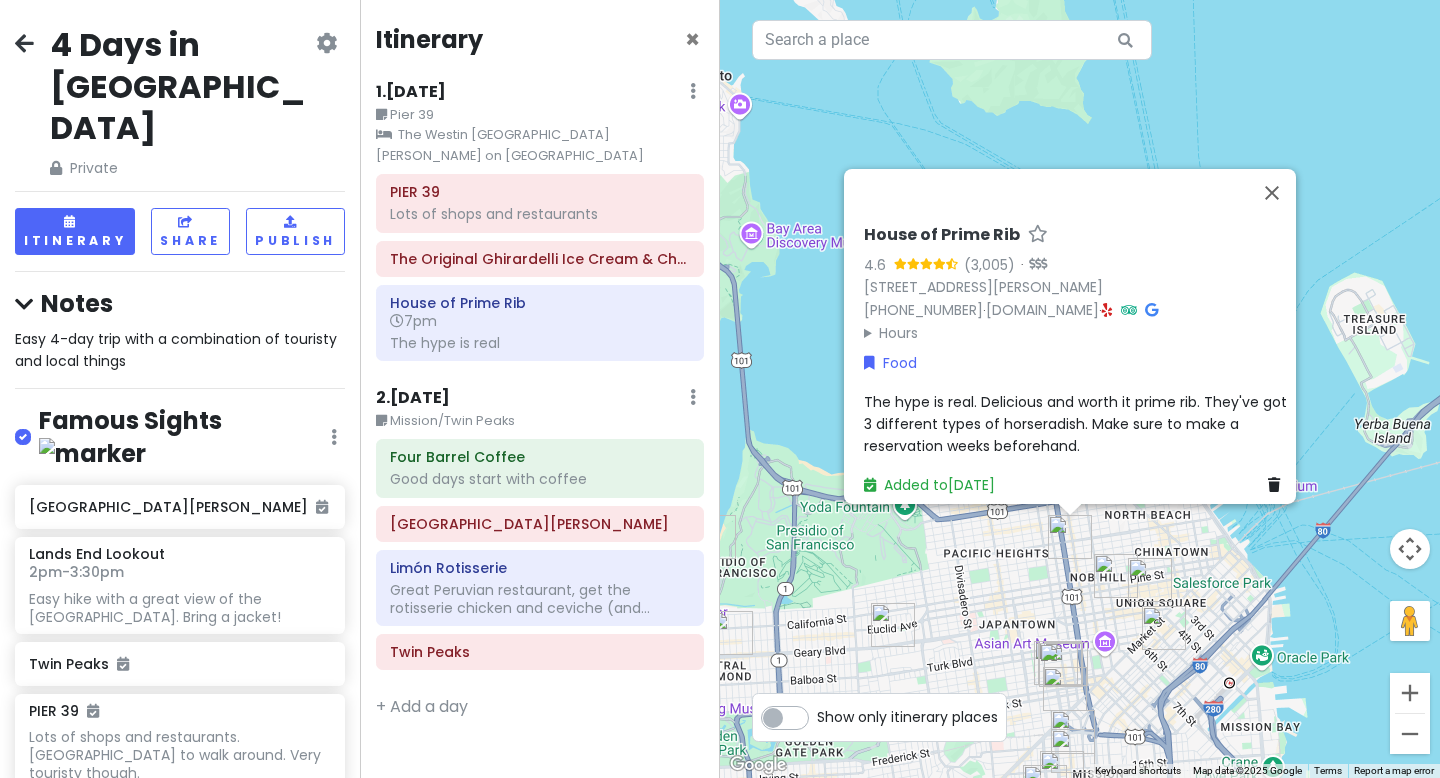 click at bounding box center [693, 91] 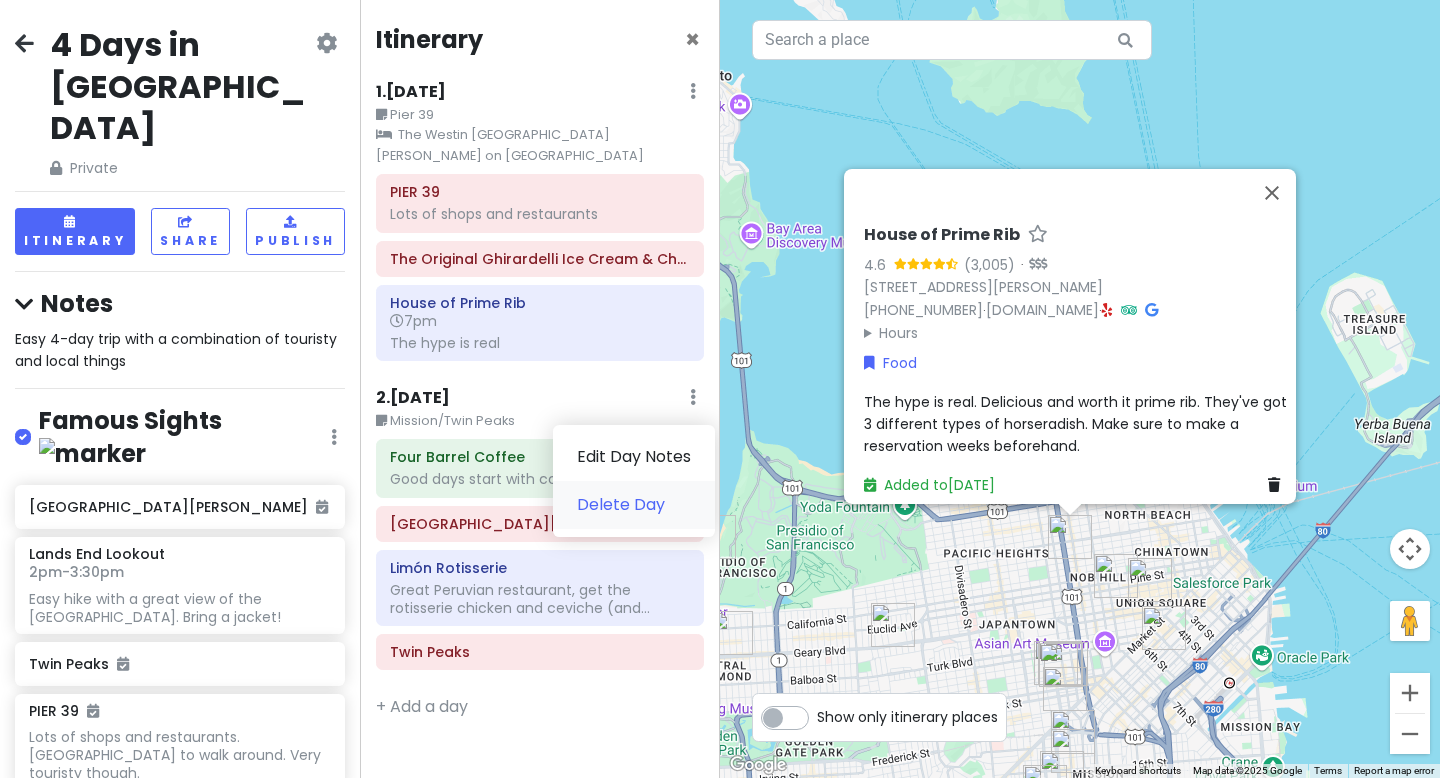 click on "Delete Day" 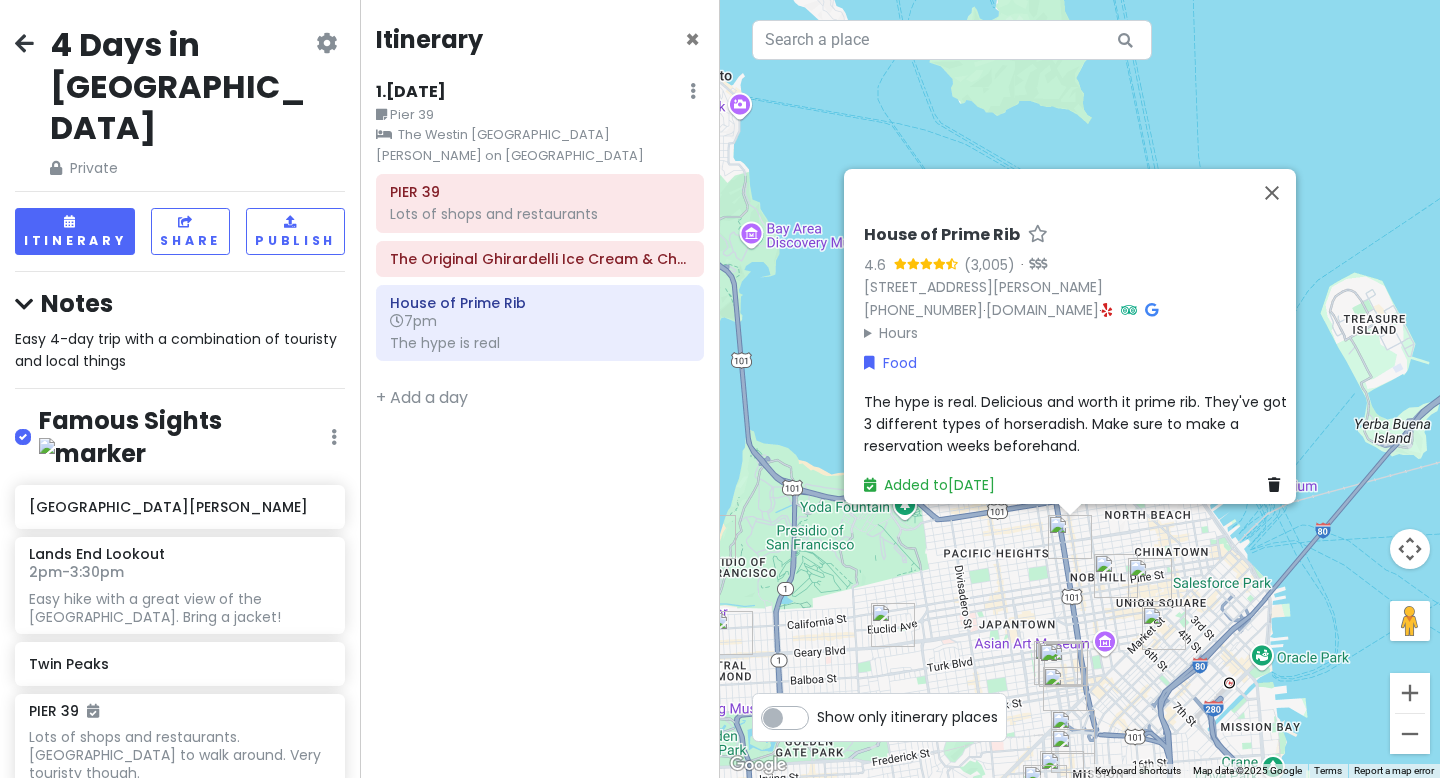 click at bounding box center [693, 91] 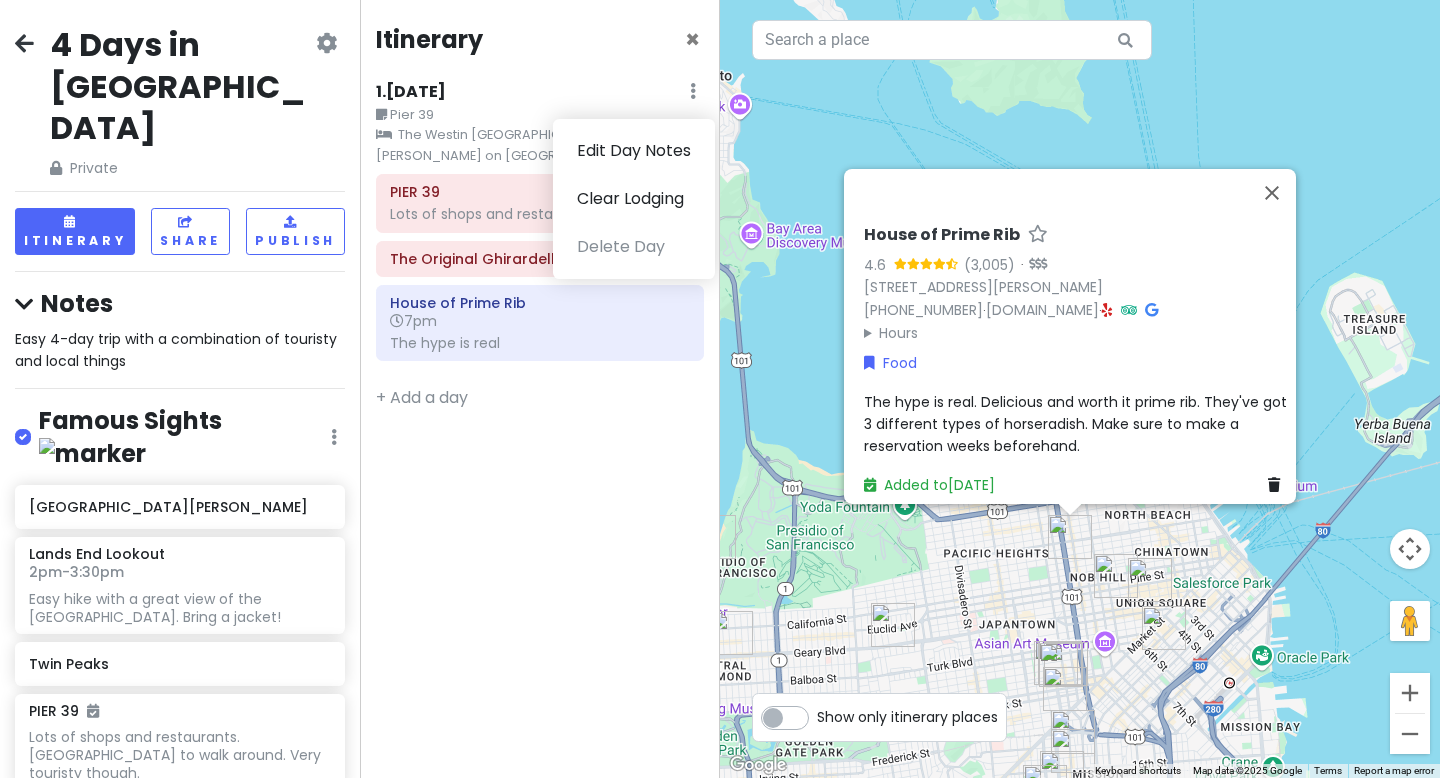 click on "Edit Day Notes Clear Lodging Delete Day" at bounding box center (634, 199) 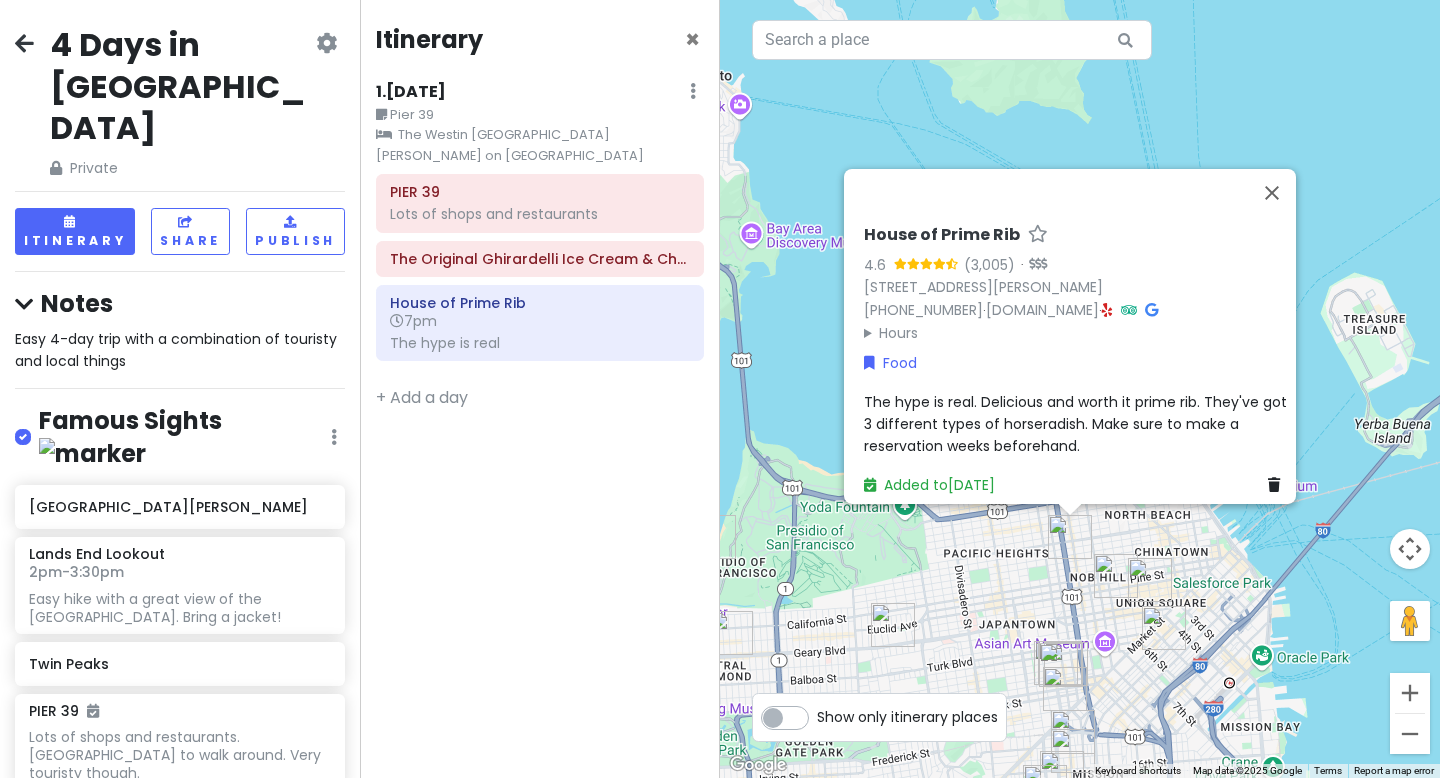 click at bounding box center (693, 91) 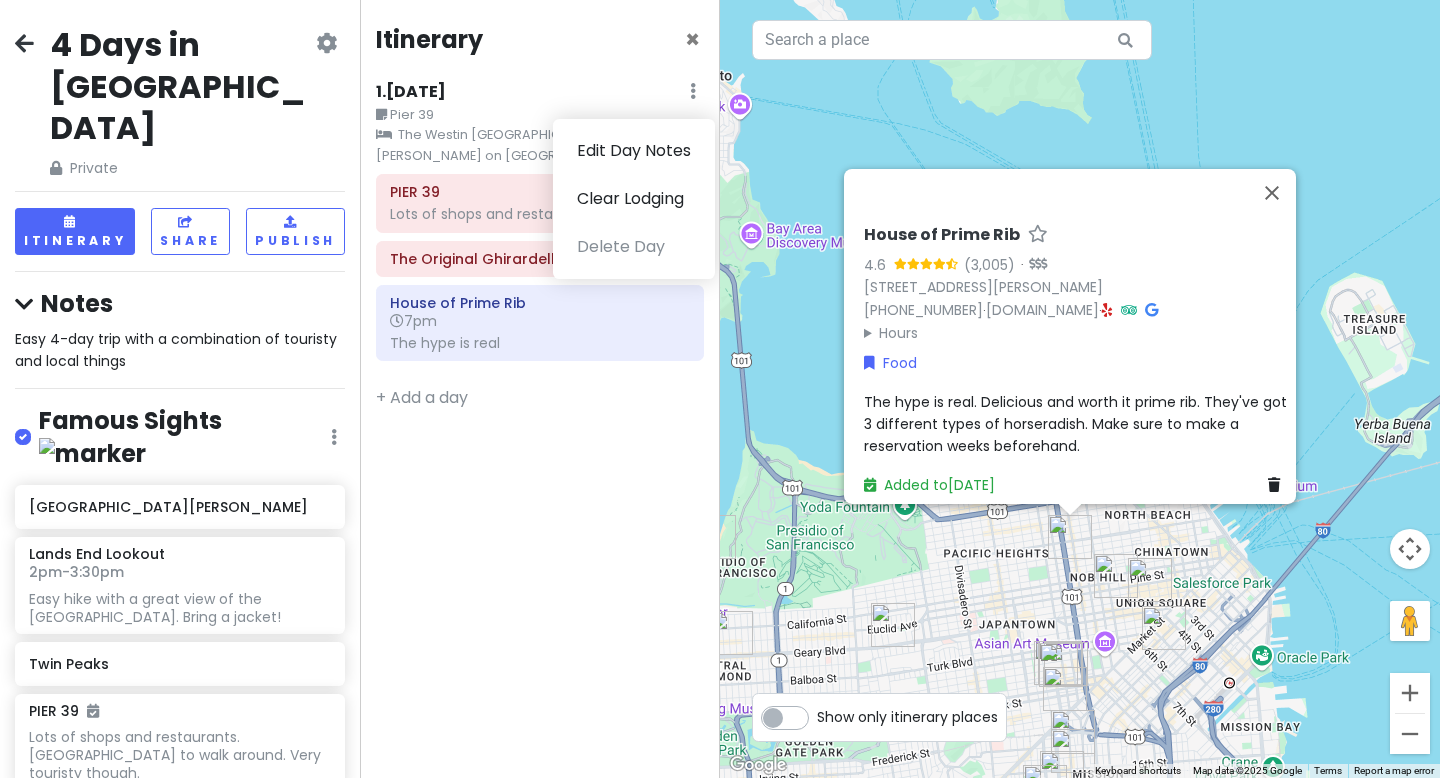 click on "Edit Day Notes Clear Lodging Delete Day" at bounding box center (634, 199) 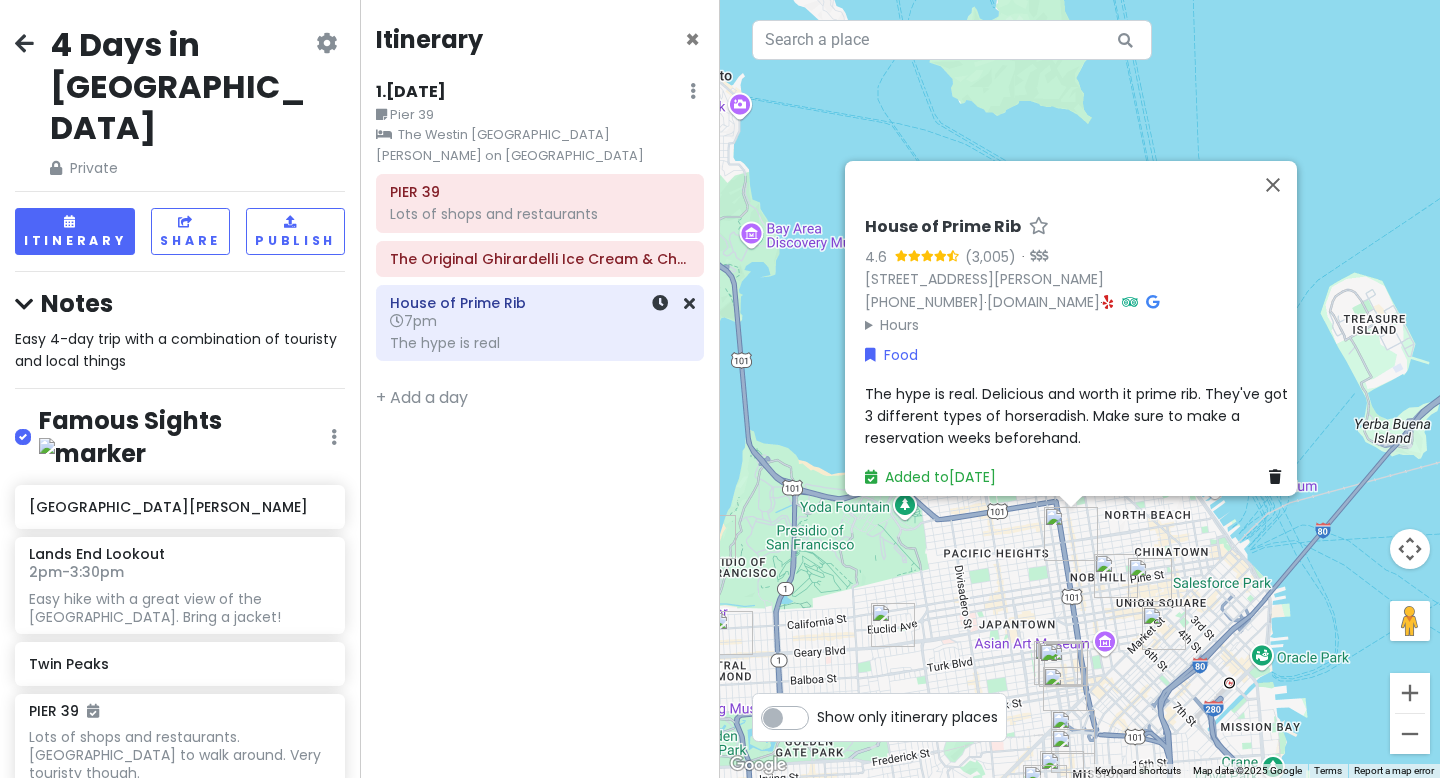 click on "House of Prime Rib" at bounding box center [540, 303] 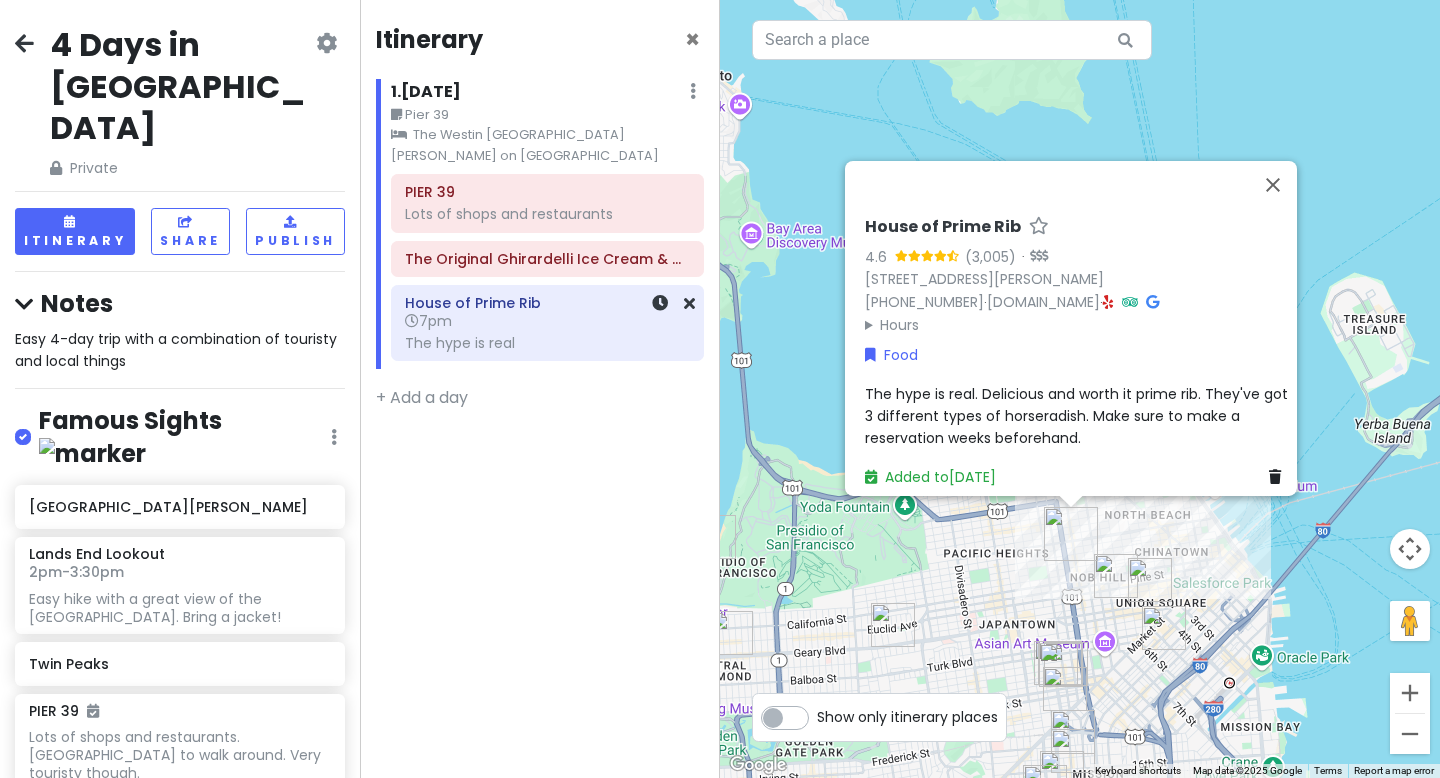 click on "House of Prime Rib" at bounding box center [547, 303] 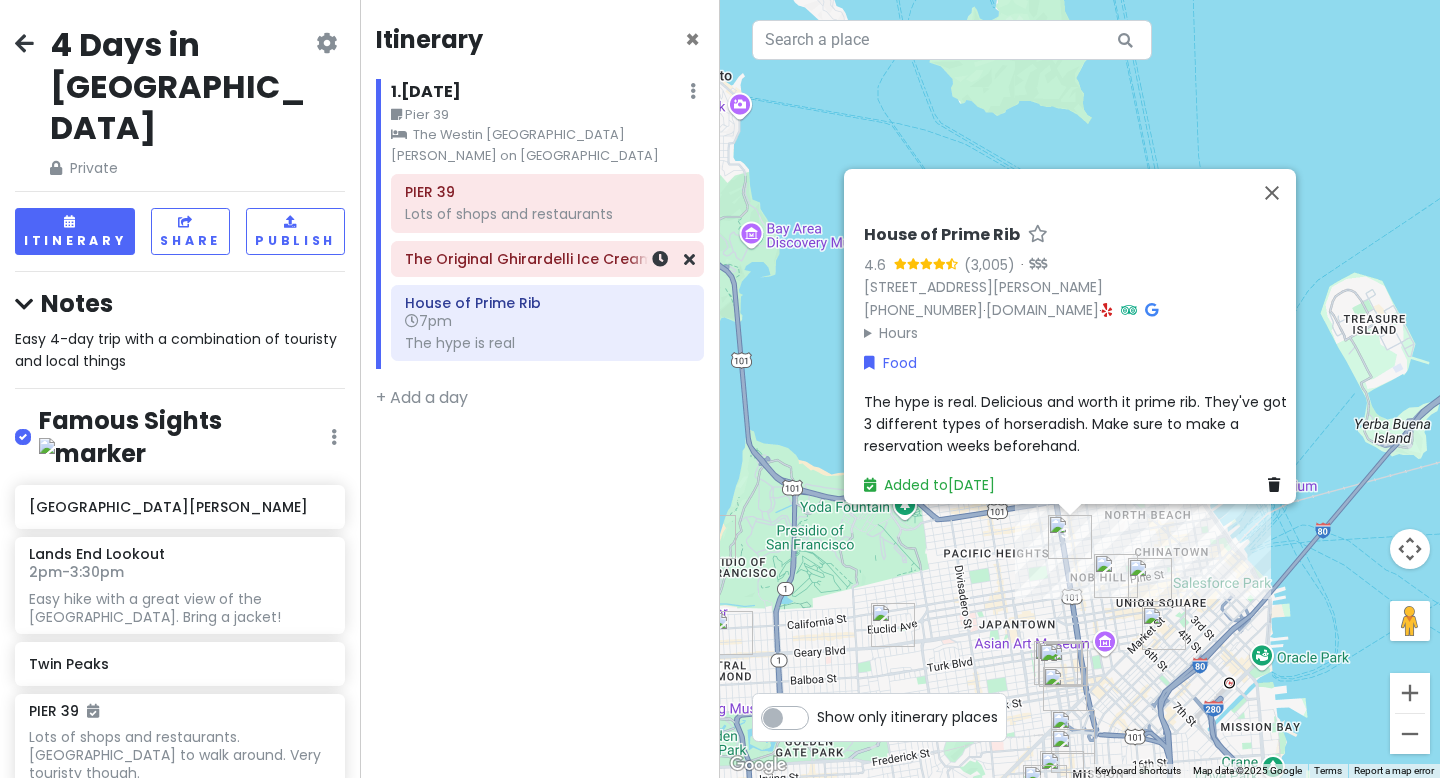 click on "The Original Ghirardelli Ice Cream & Chocolate Shop at [GEOGRAPHIC_DATA]" at bounding box center (547, 259) 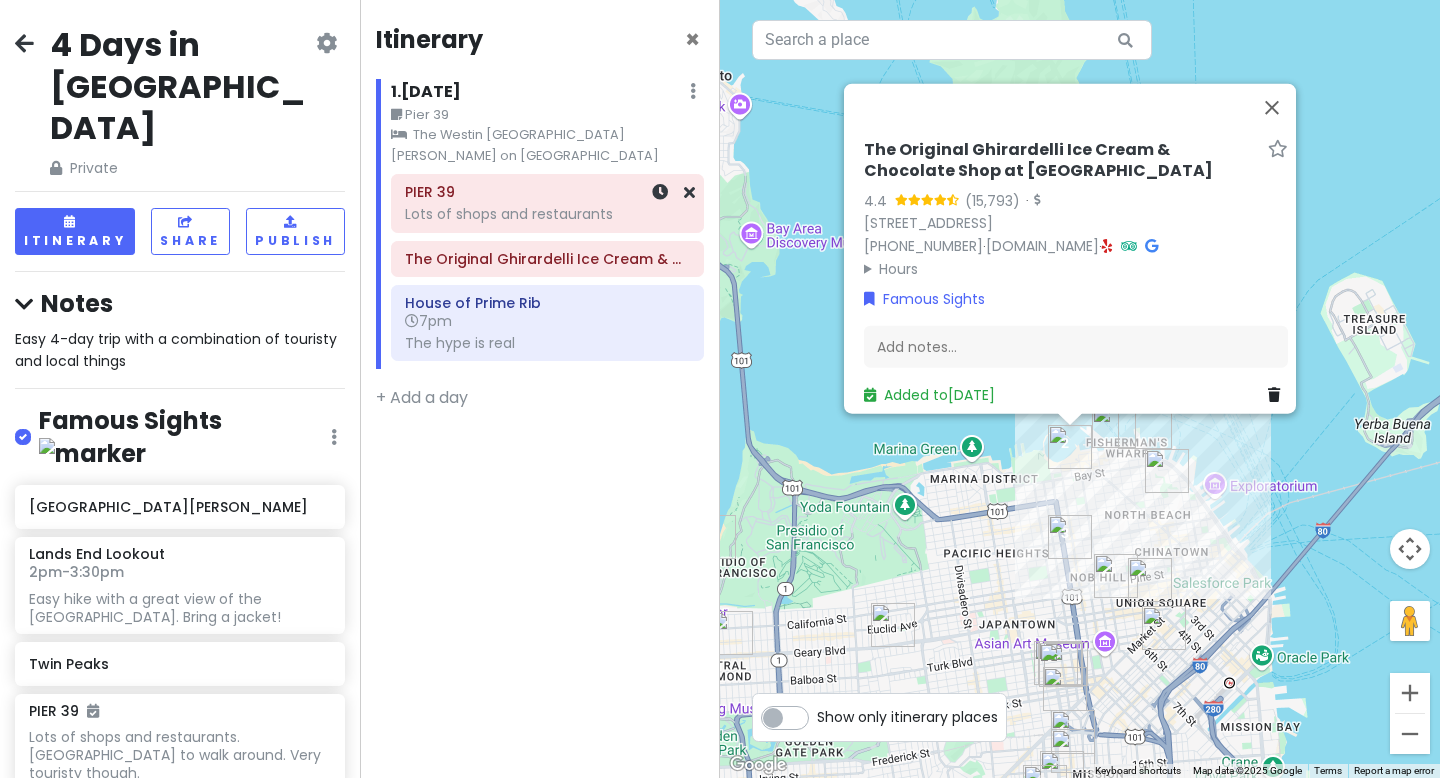 click on "PIER 39 Lots of shops and restaurants" at bounding box center [547, 203] 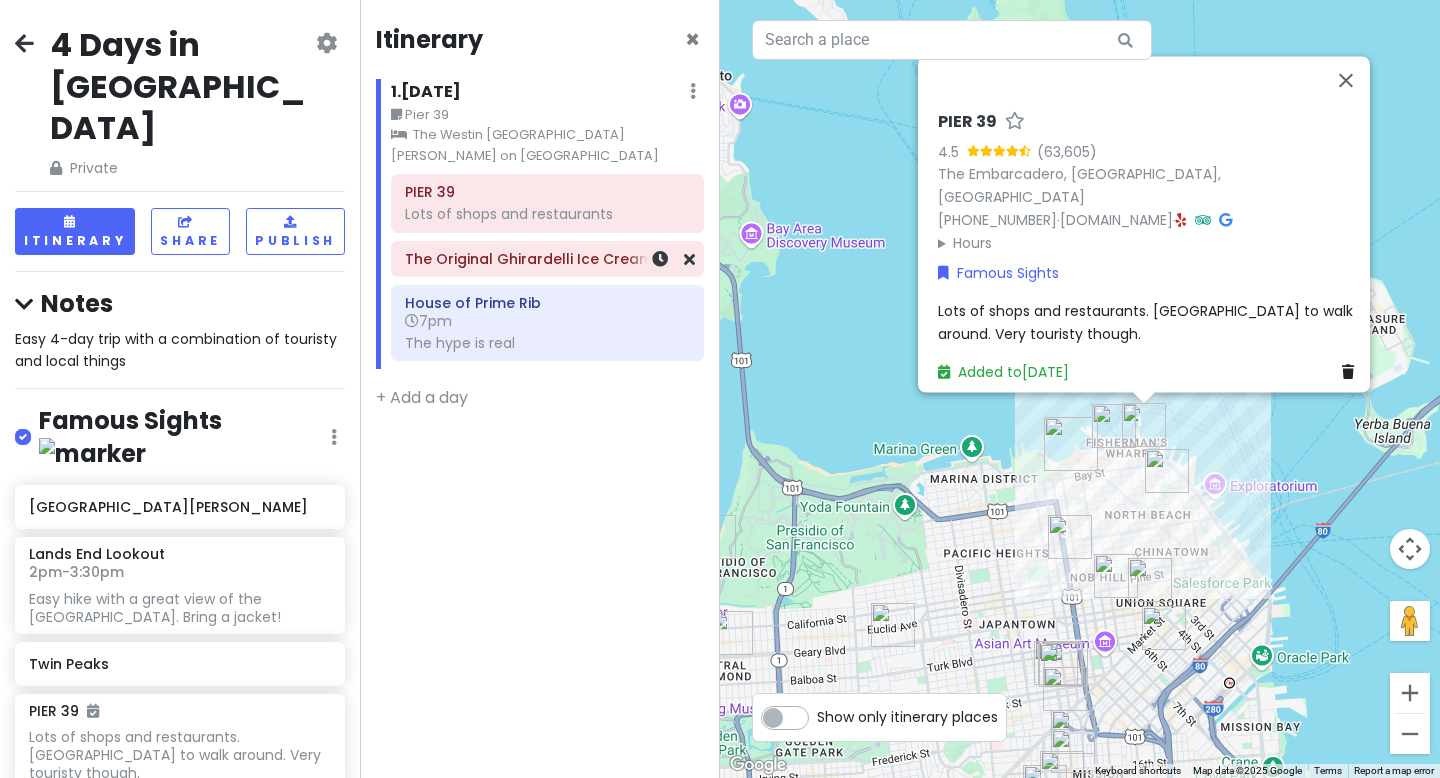 click on "The Original Ghirardelli Ice Cream & Chocolate Shop at [GEOGRAPHIC_DATA]" at bounding box center (547, 259) 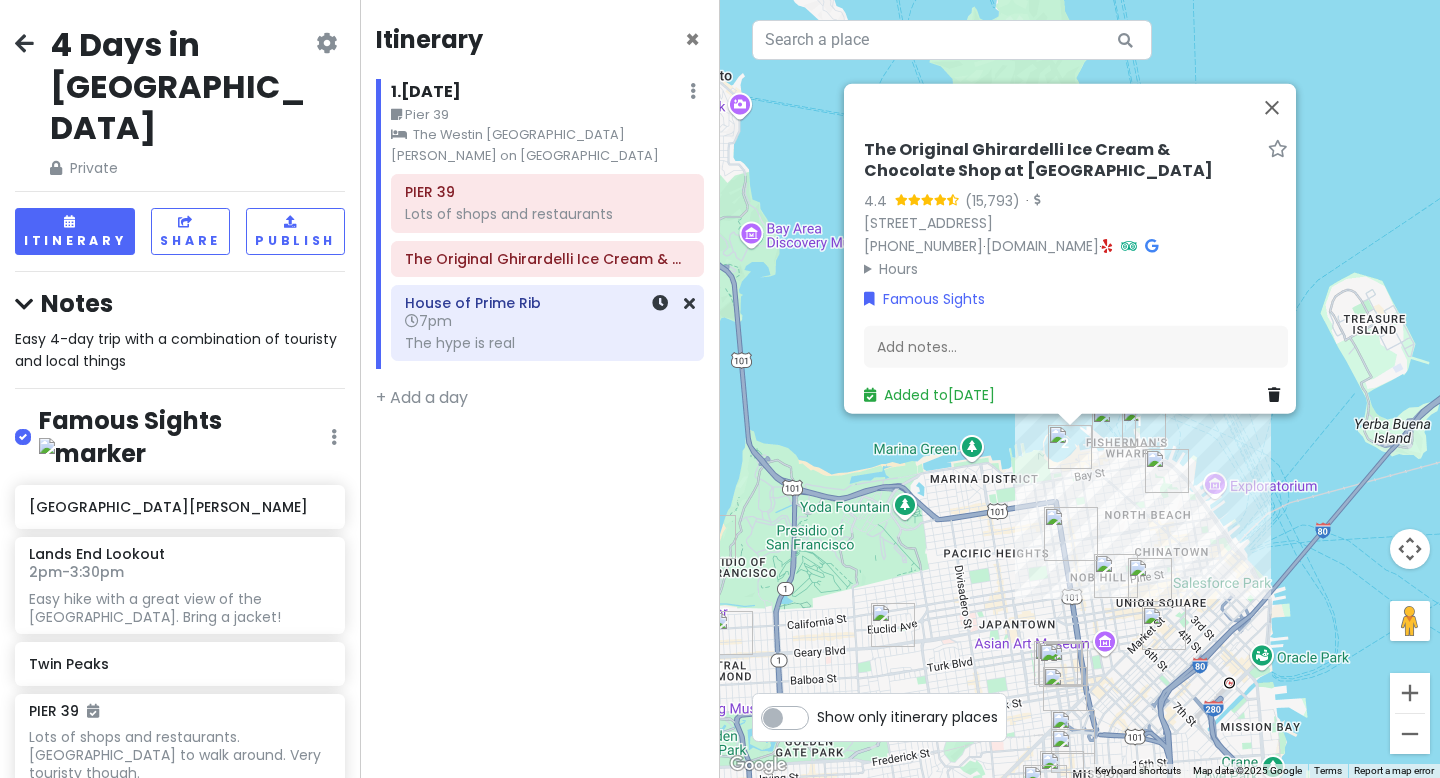 click on "House of Prime Rib" at bounding box center (547, 303) 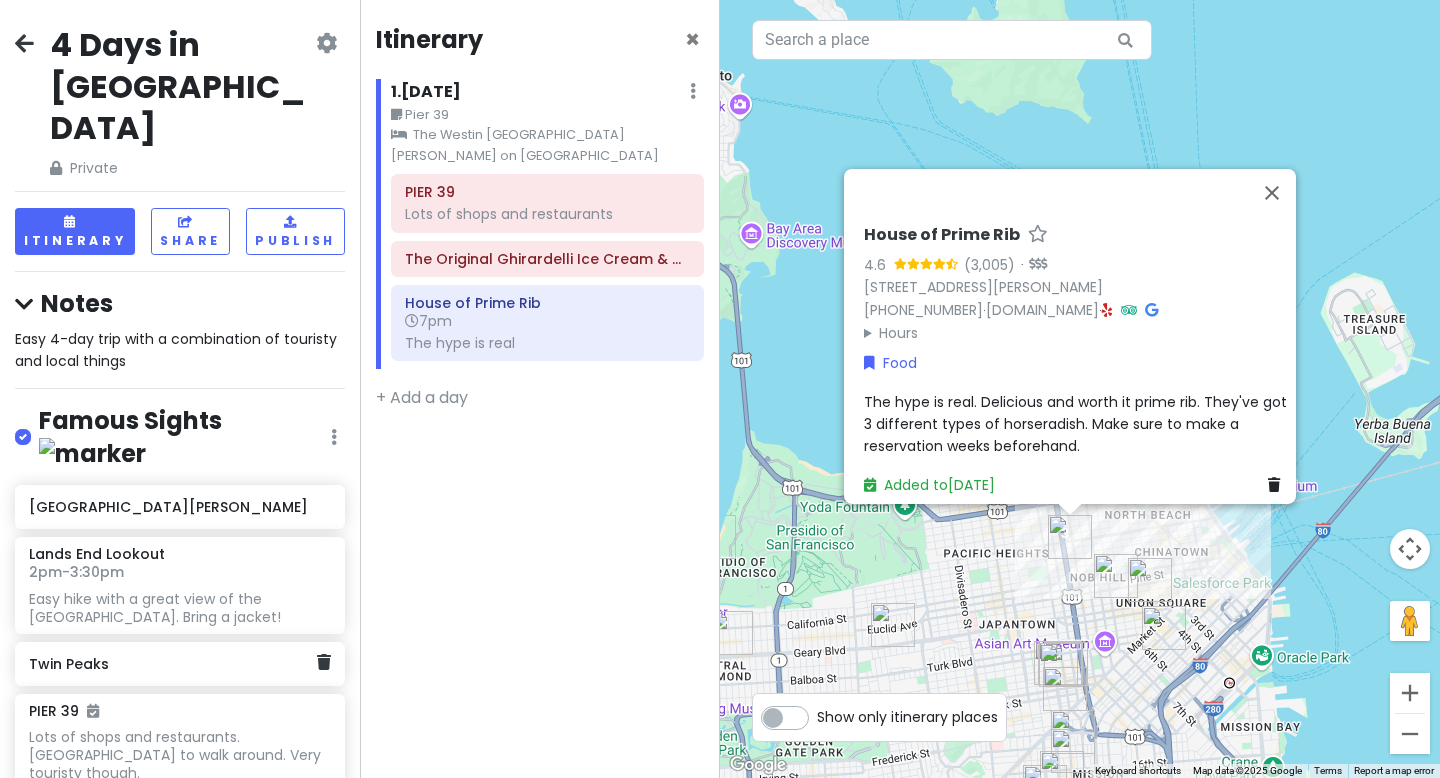 click on "Twin Peaks" at bounding box center [172, 664] 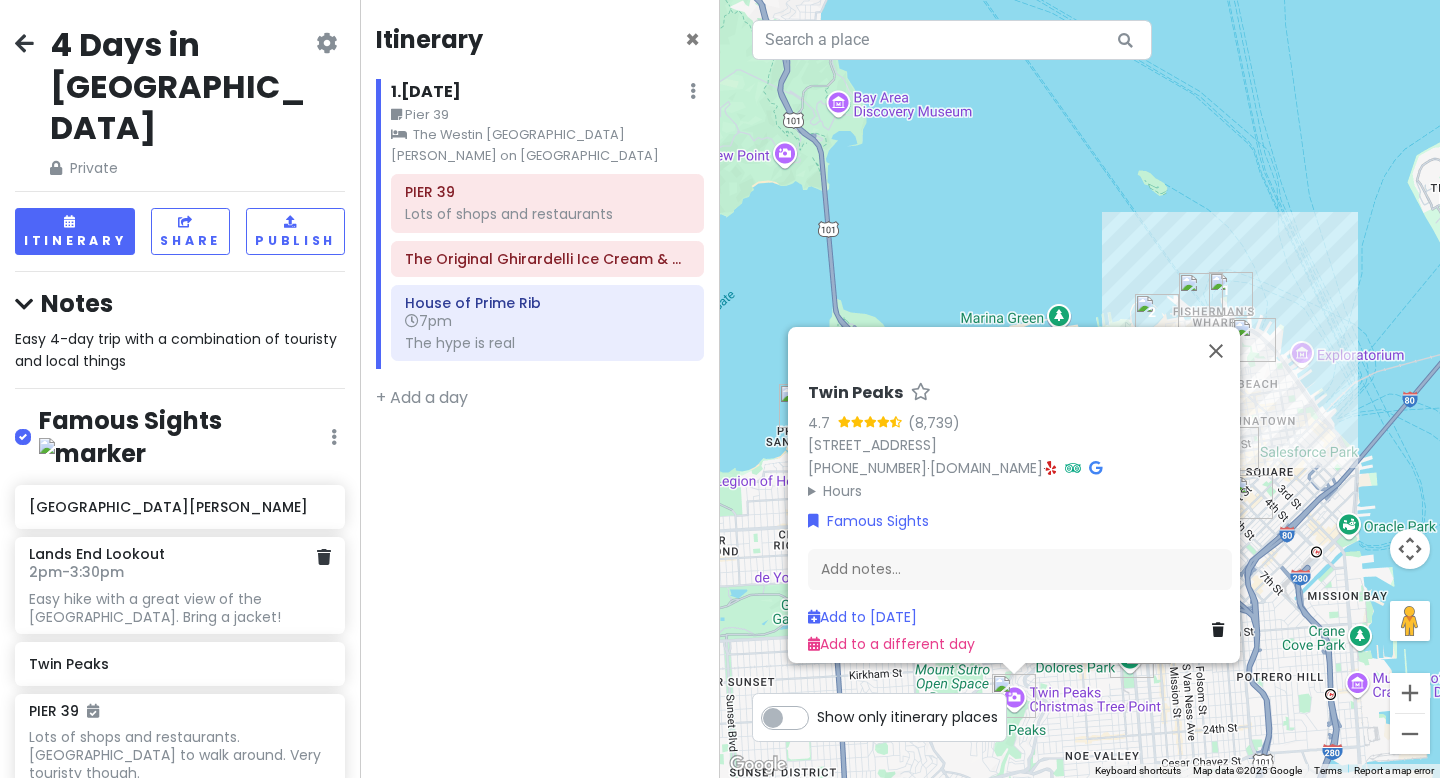 click on "Easy hike with a great view of the [GEOGRAPHIC_DATA]. Bring a jacket!" at bounding box center [179, 608] 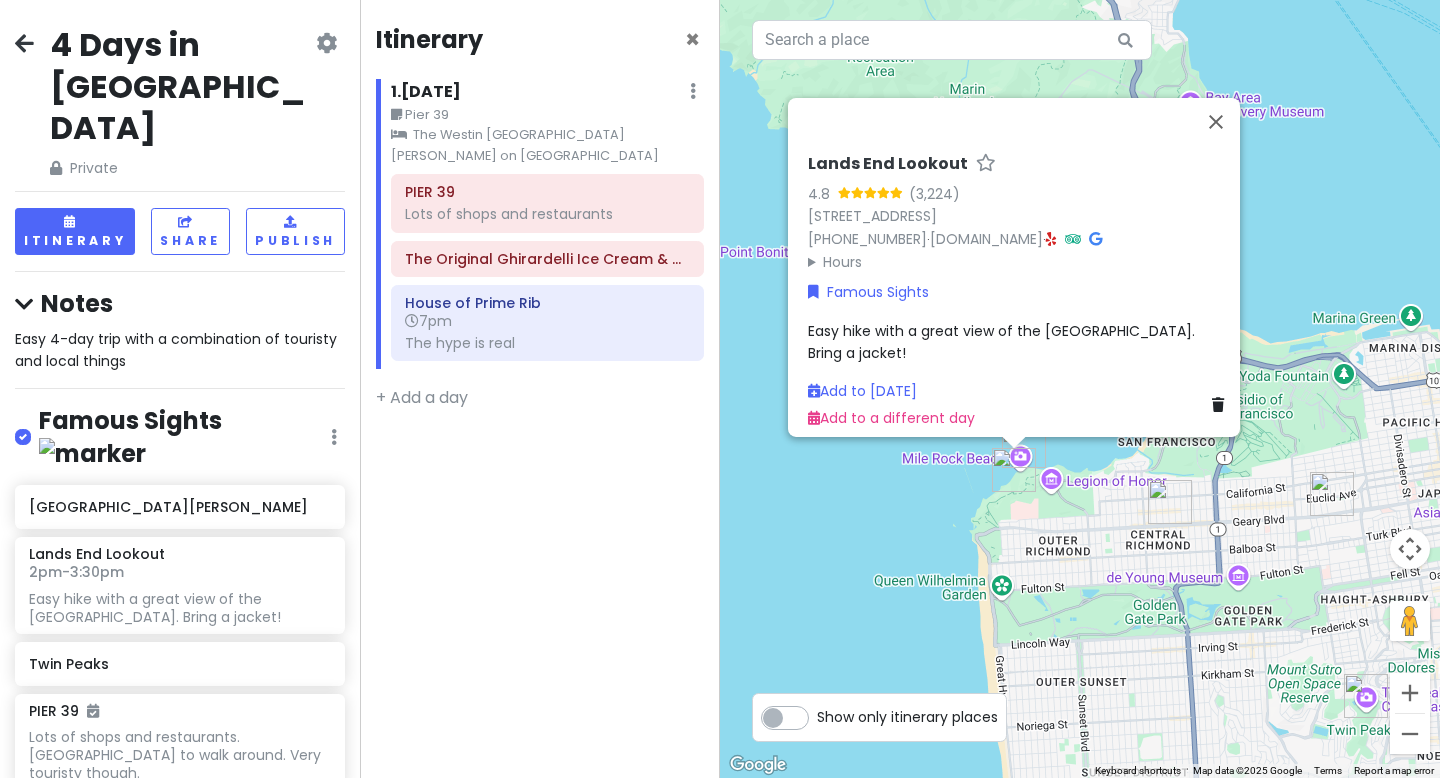 click on "Show only itinerary places" at bounding box center (907, 713) 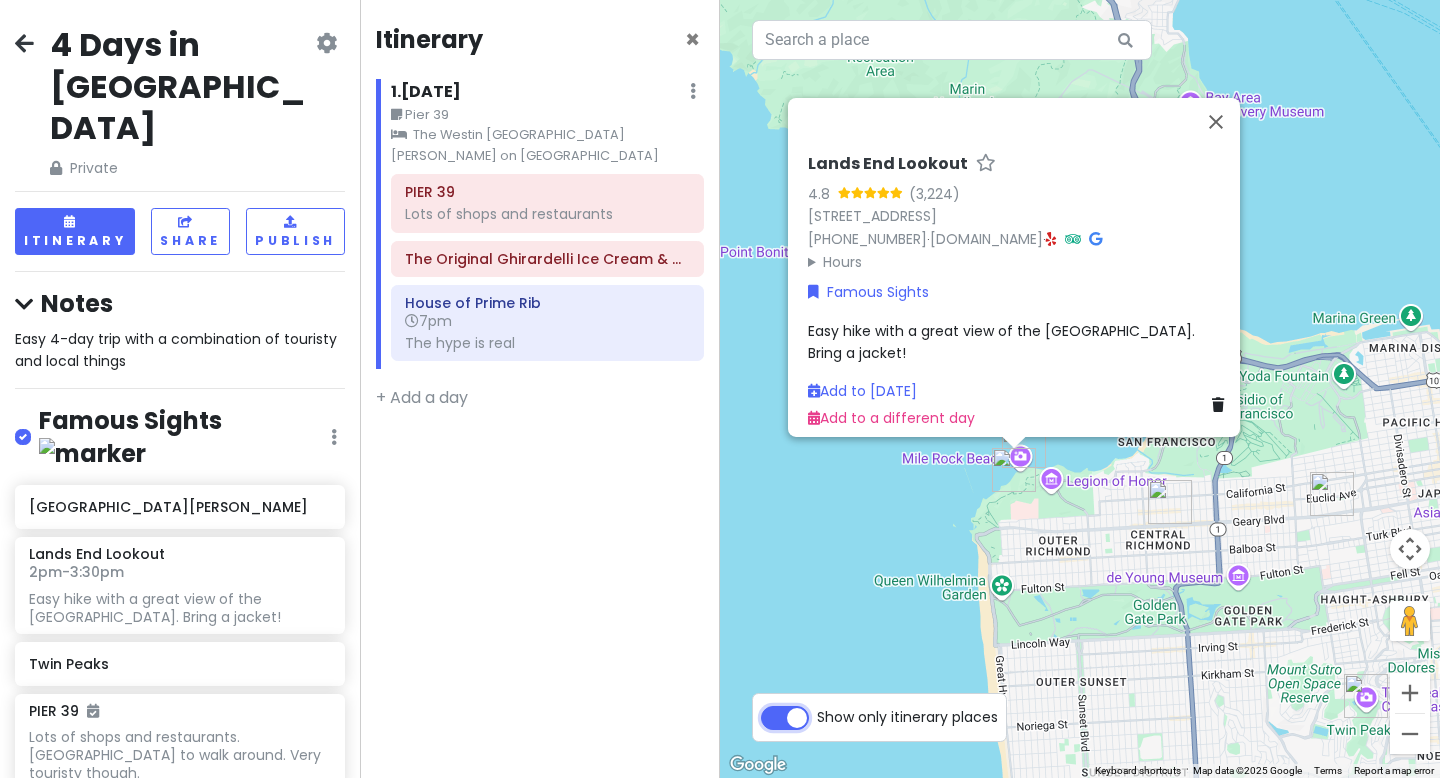 checkbox on "true" 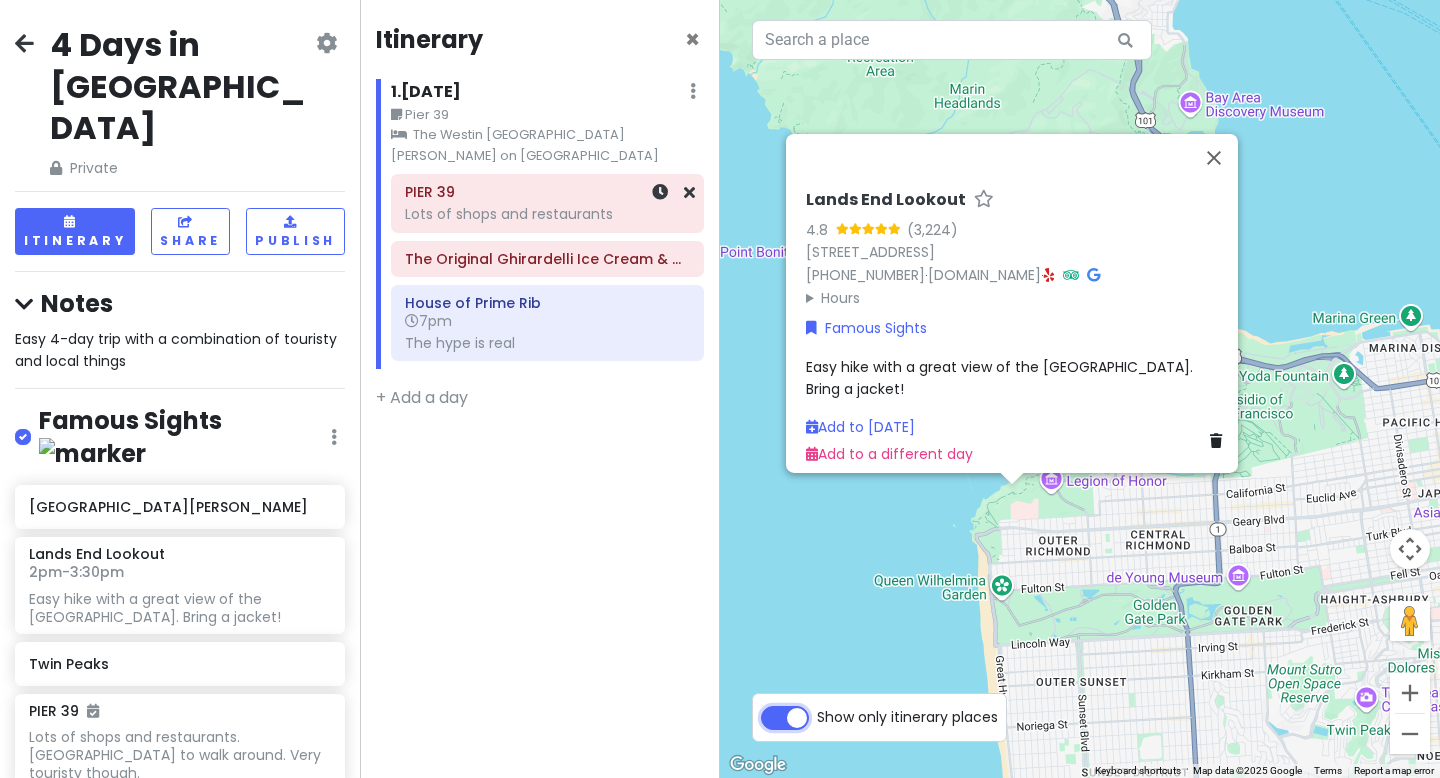 click on "Lots of shops and restaurants" at bounding box center [547, 214] 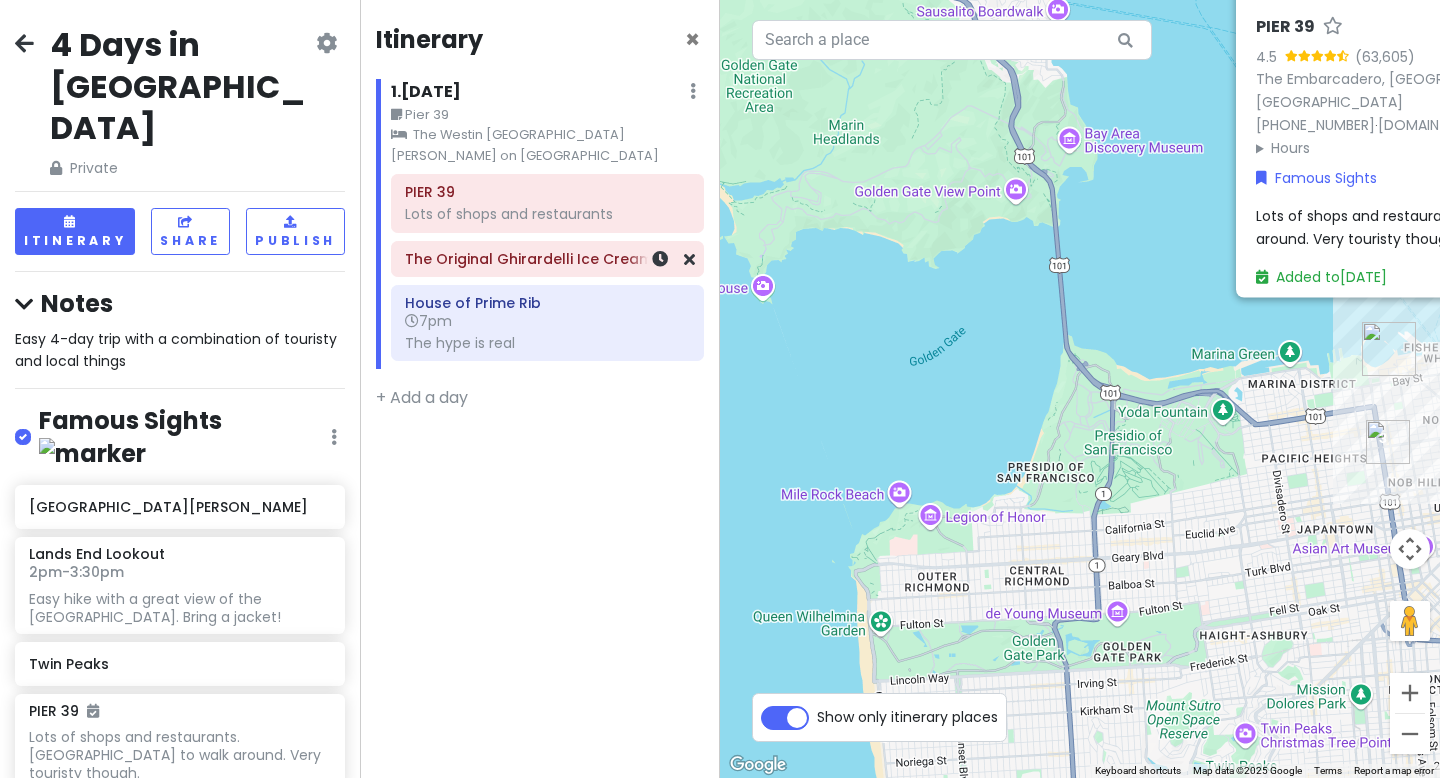 click on "The Original Ghirardelli Ice Cream & Chocolate Shop at [GEOGRAPHIC_DATA]" at bounding box center (547, 259) 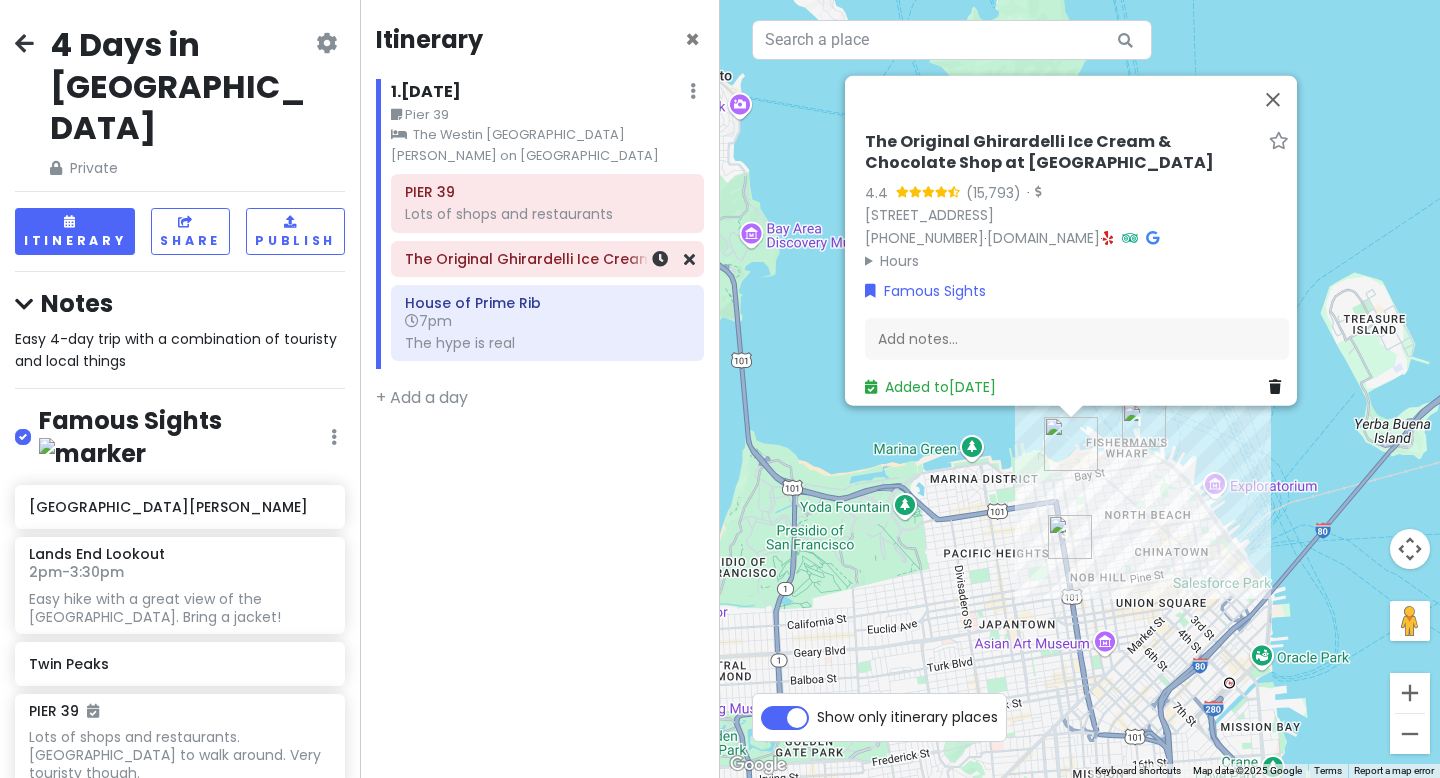 click on "House of Prime Rib" at bounding box center [547, 303] 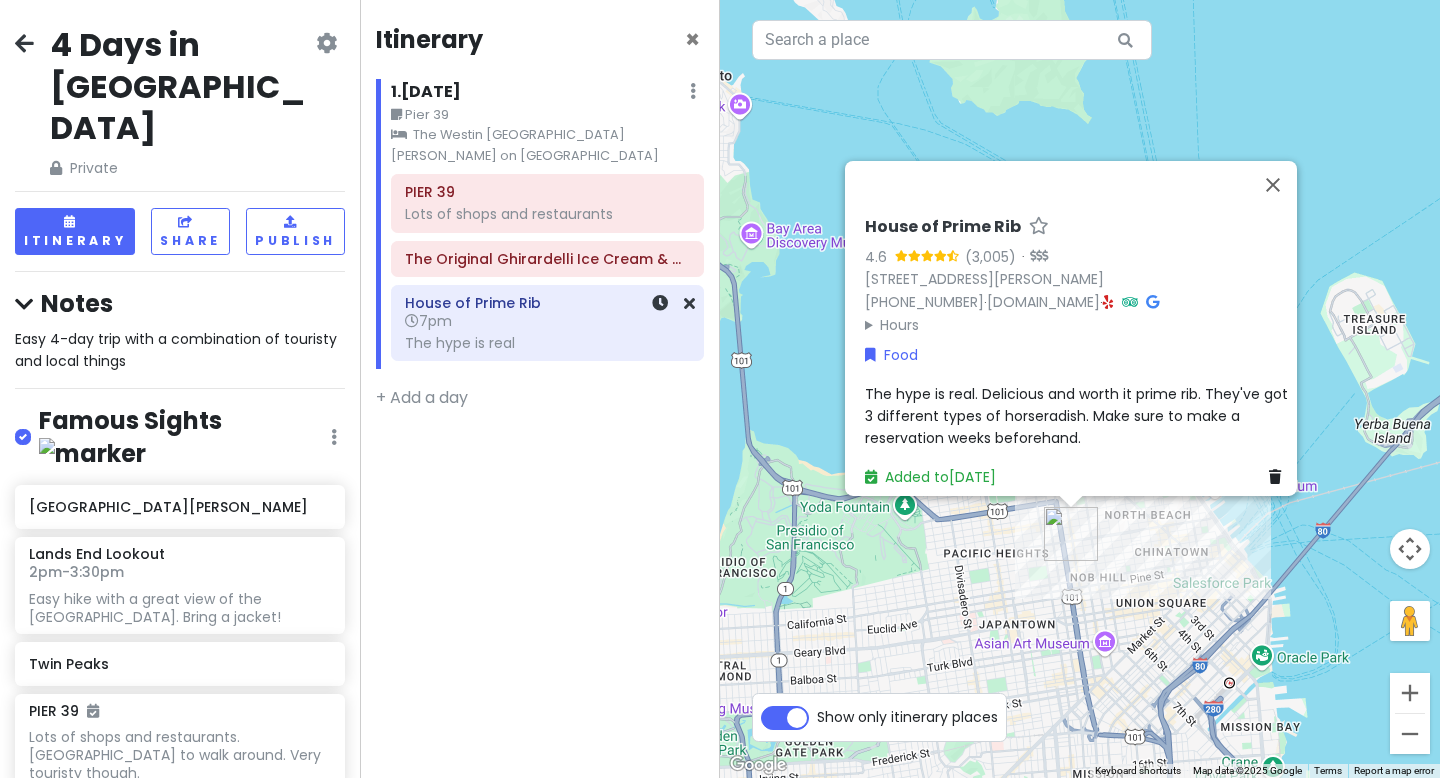 click on "House of Prime Rib  7pm The hype is real" at bounding box center (547, 323) 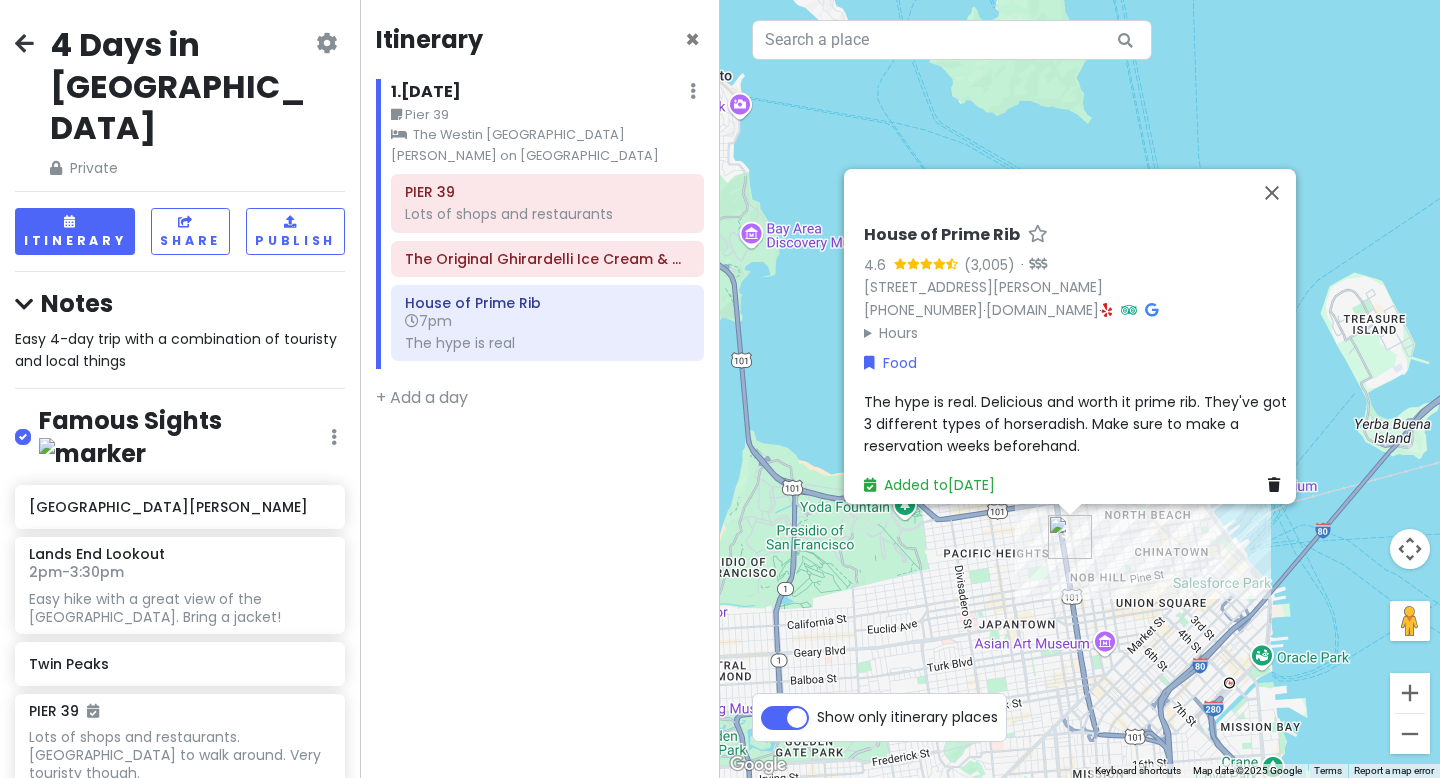 click on "PIER 39 Lots of shops and restaurants The Original Ghirardelli Ice Cream & Chocolate Shop at [GEOGRAPHIC_DATA] of Prime Rib  7pm The hype is real" at bounding box center [547, 271] 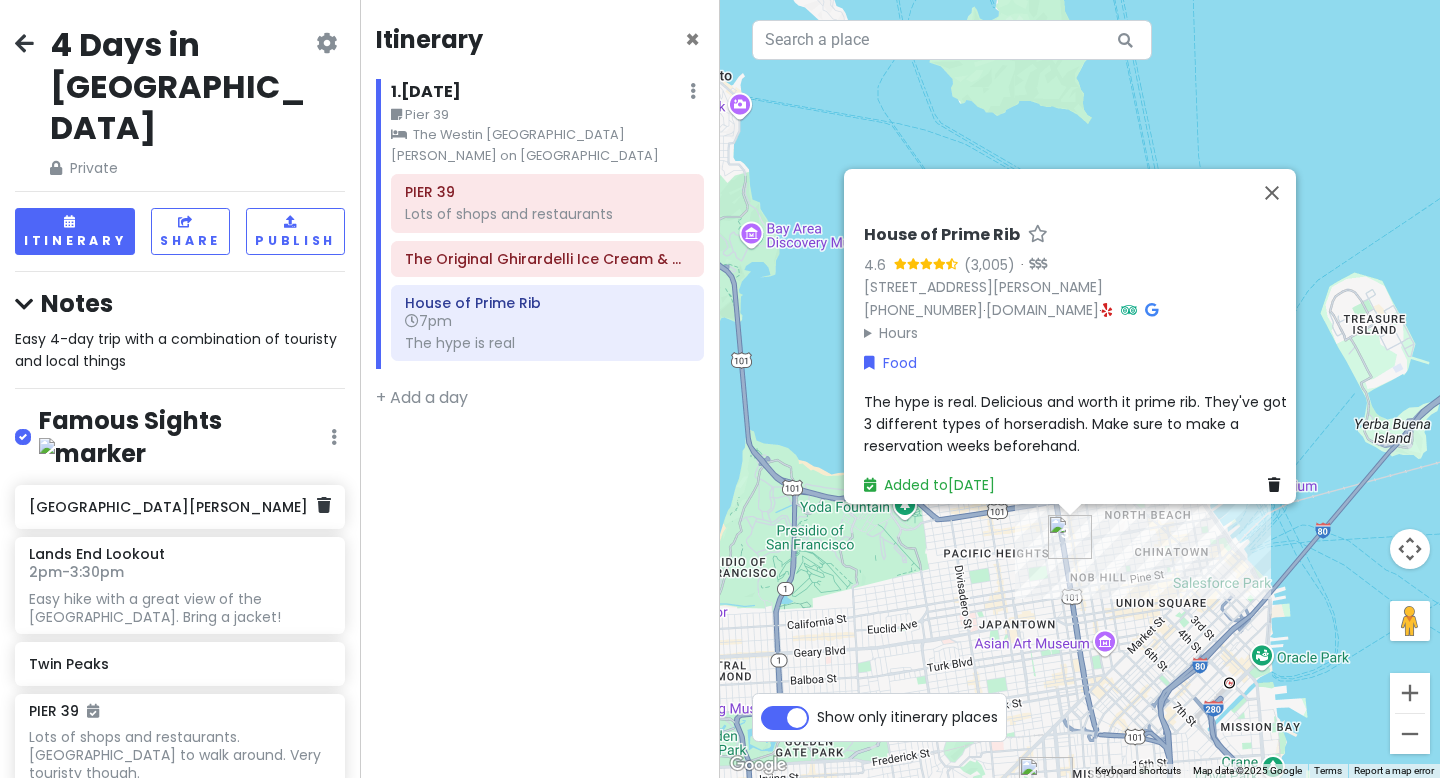 click on "[GEOGRAPHIC_DATA][PERSON_NAME]" at bounding box center (180, 507) 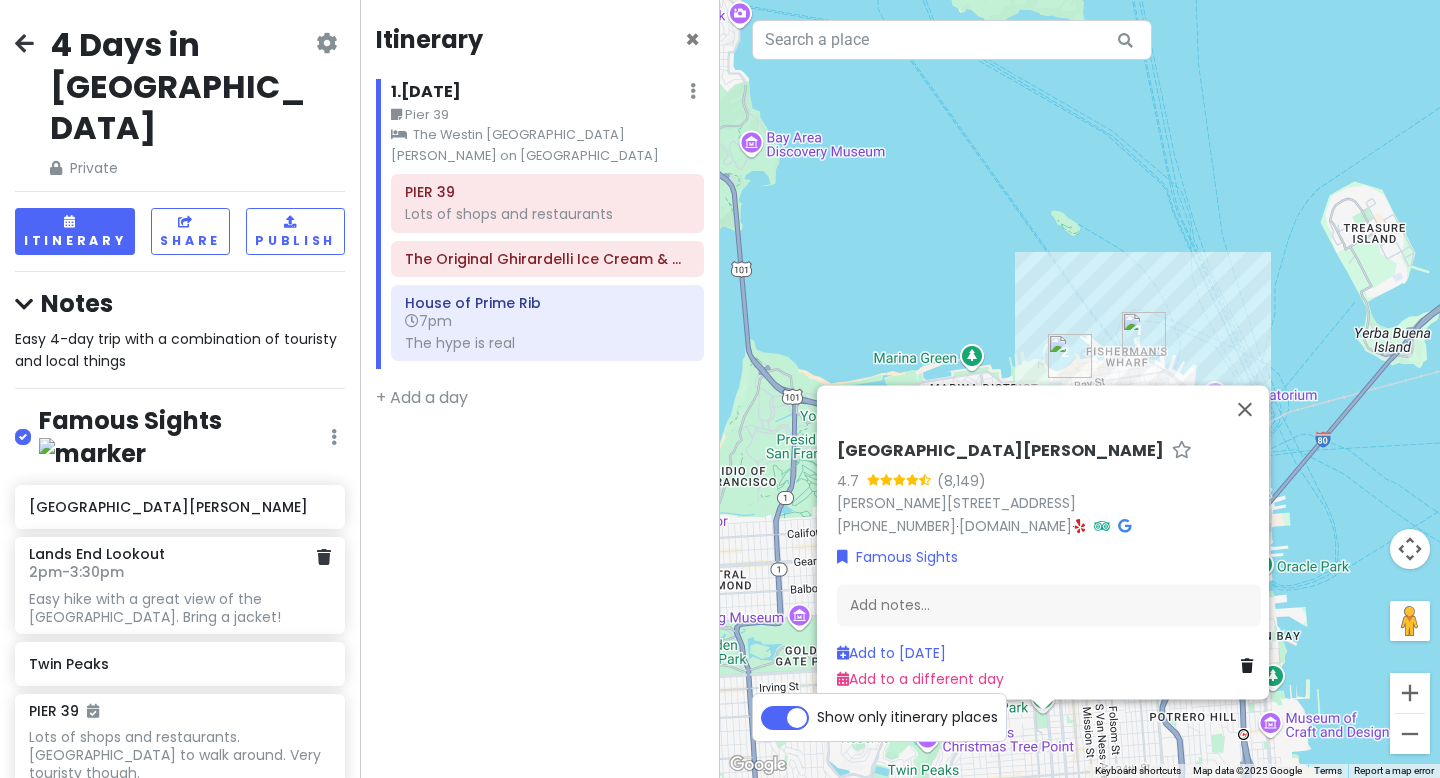 click on "2pm - 3:30pm" at bounding box center (179, 572) 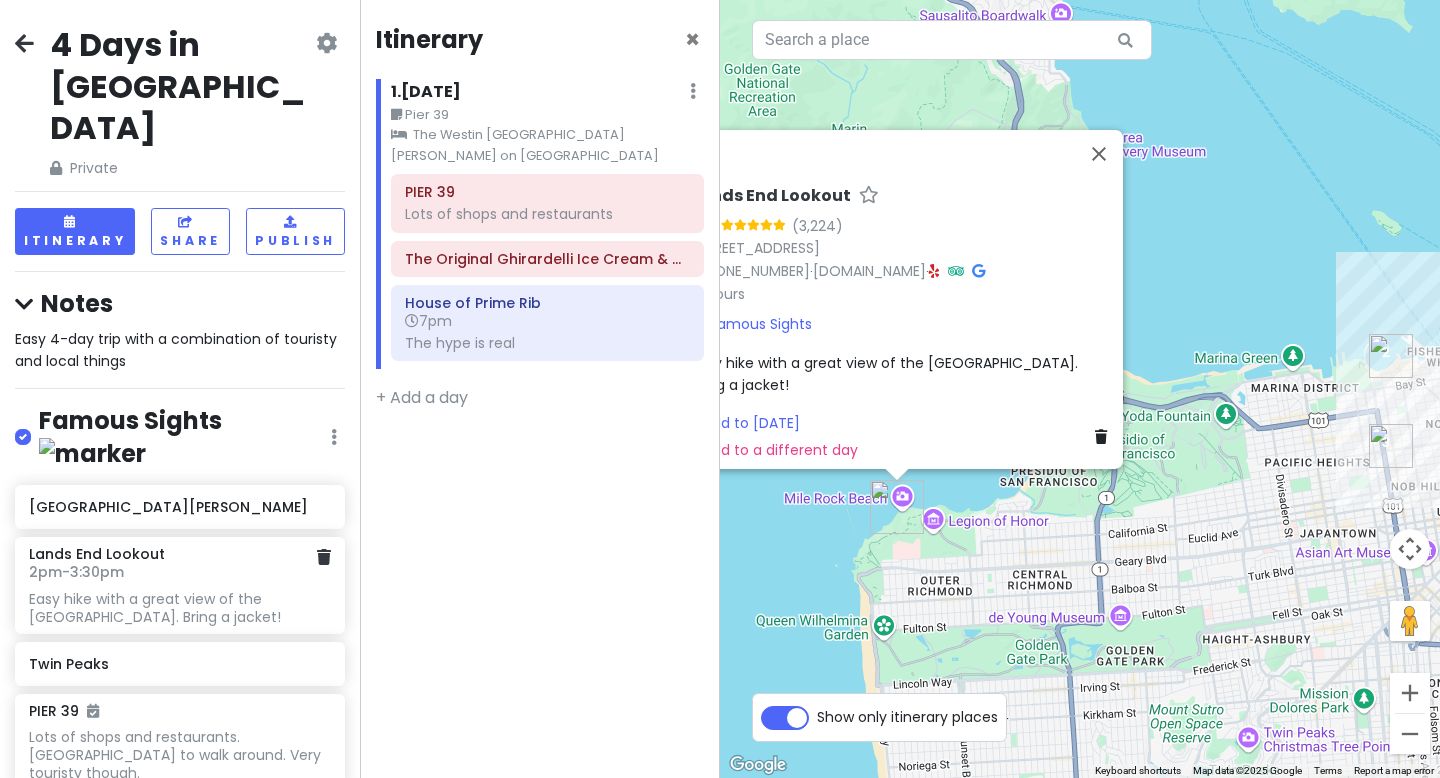 click on "Lands End Lookout 2pm - 3:30pm Easy hike with a great view of the [GEOGRAPHIC_DATA]. Bring a jacket!" at bounding box center [180, 585] 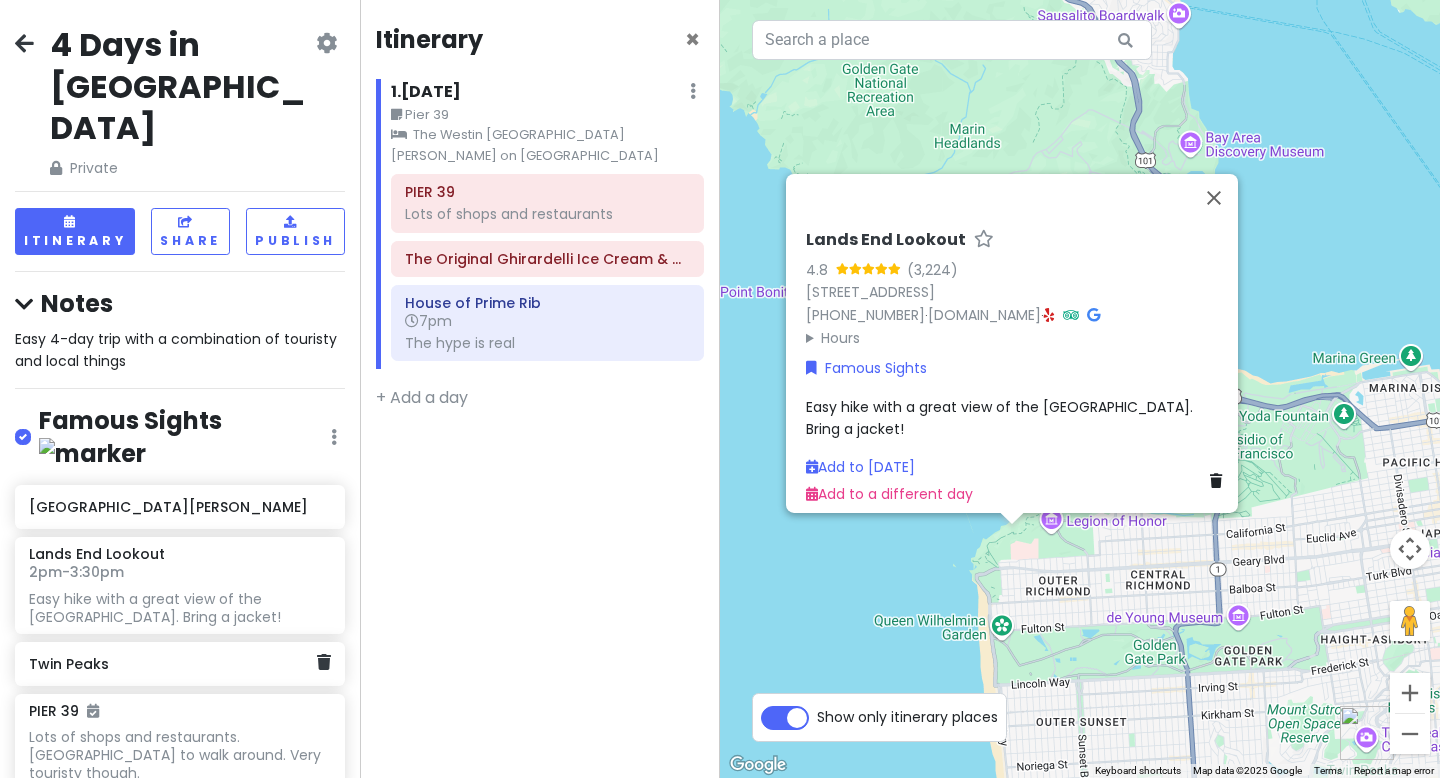 click on "Twin Peaks" at bounding box center (172, 664) 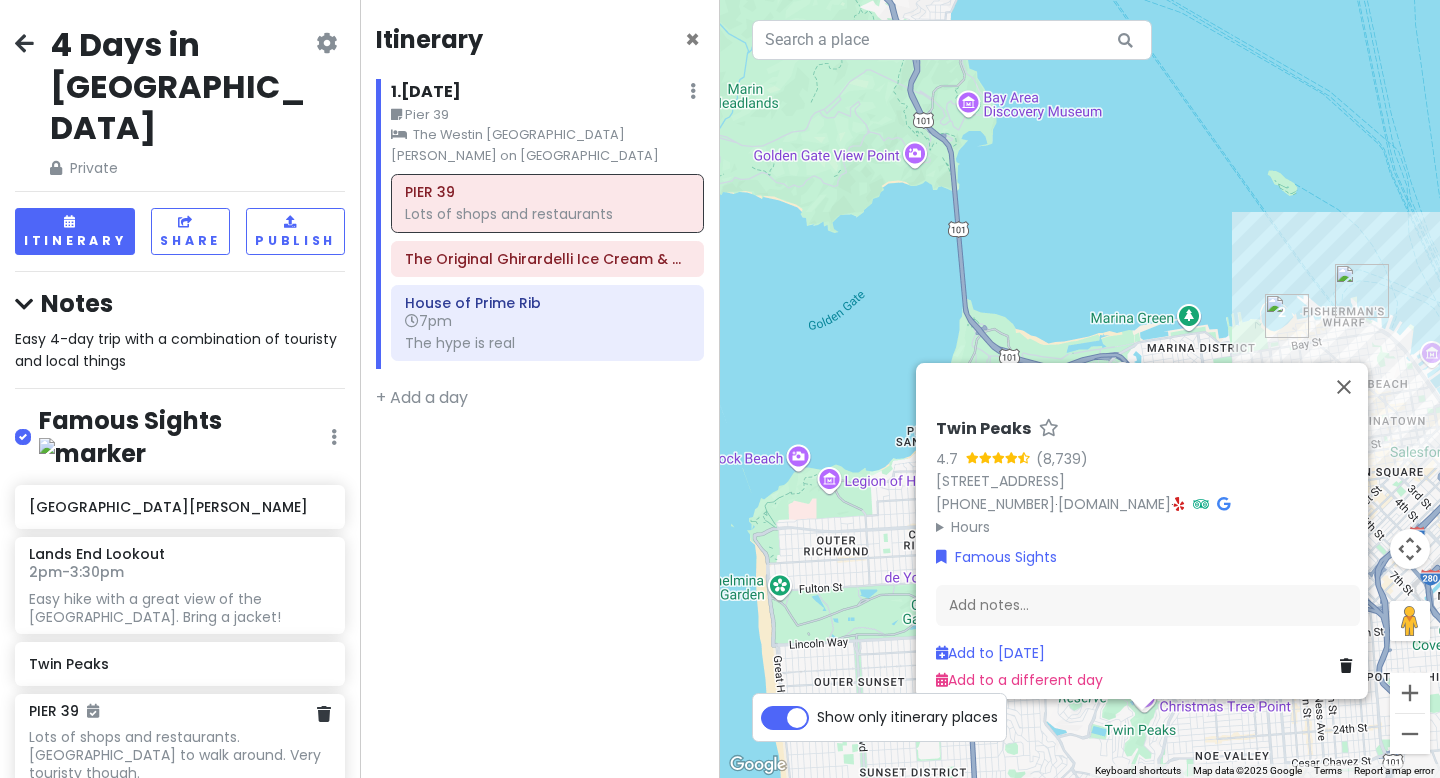 click on "Lots of shops and restaurants. [GEOGRAPHIC_DATA] to walk around. Very touristy though." at bounding box center [179, 608] 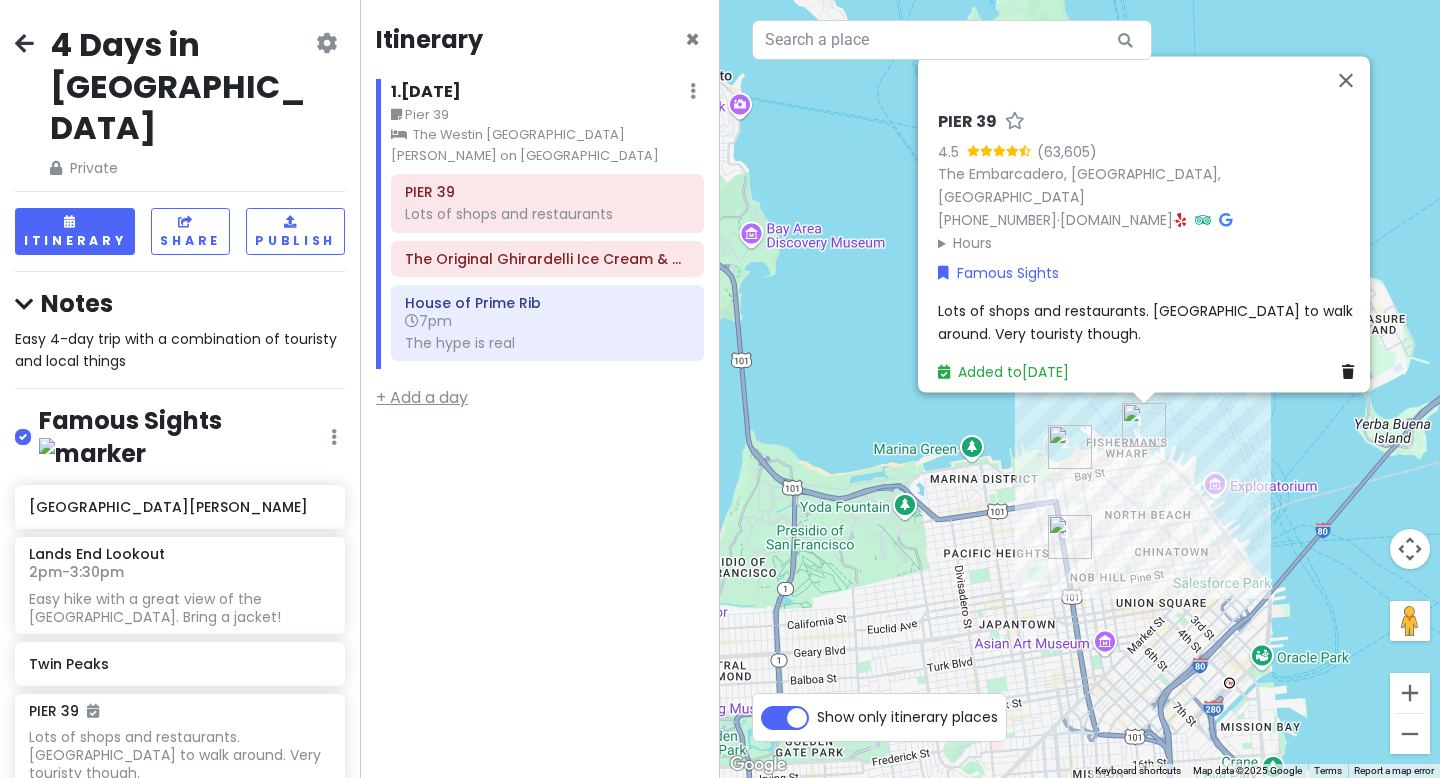click on "+ Add a day" at bounding box center (422, 397) 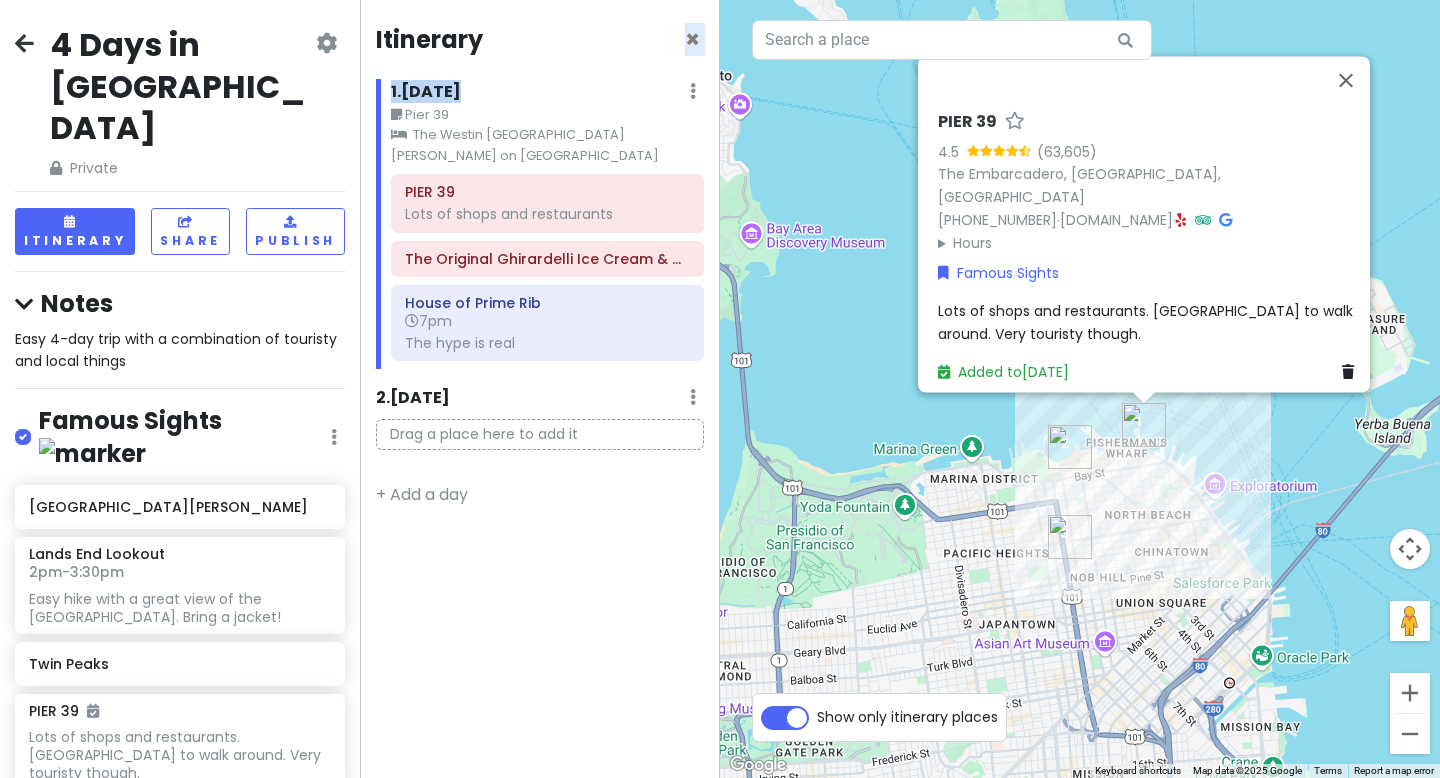 drag, startPoint x: 647, startPoint y: 40, endPoint x: 647, endPoint y: 83, distance: 43 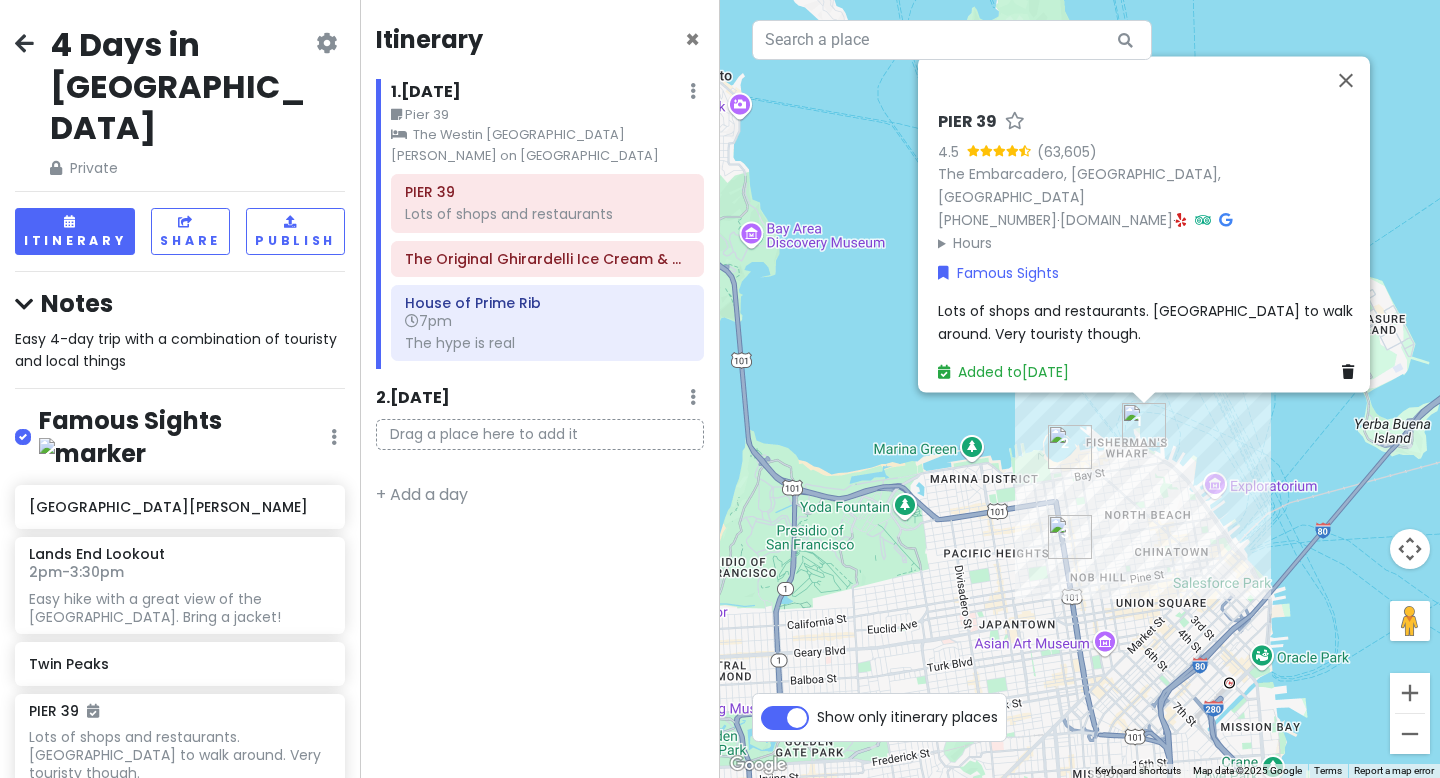 click on "Itinerary × 1 .  [DATE] Edit Day Notes Clear Lodging Delete Day   Pier 39    The Westin [GEOGRAPHIC_DATA][PERSON_NAME] on [GEOGRAPHIC_DATA] 39 Lots of shops and restaurants The Original Ghirardelli Ice Cream & Chocolate Shop at [GEOGRAPHIC_DATA] of Prime Rib  7pm The hype is real 2 .  [DATE] Add Day Notes Delete Day Drag a place here to add it + Add a day" at bounding box center [540, 389] 